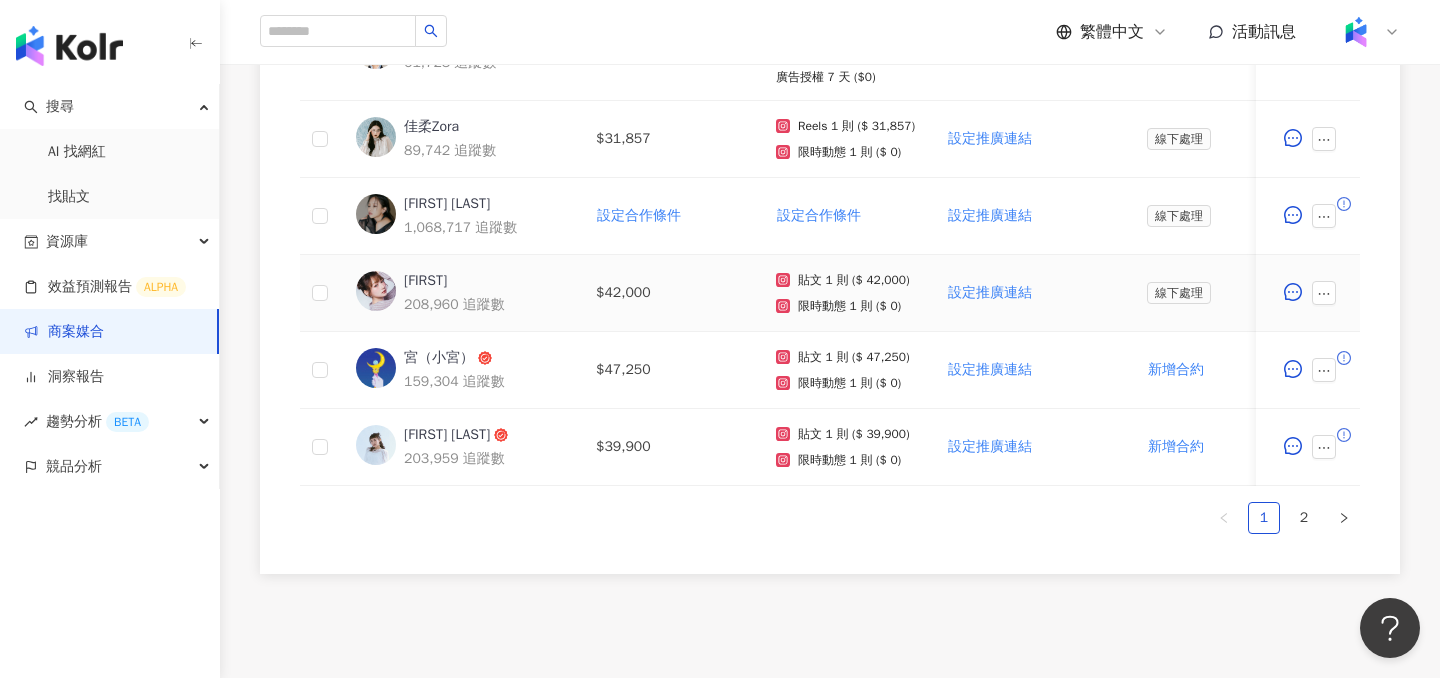 scroll, scrollTop: 1048, scrollLeft: 0, axis: vertical 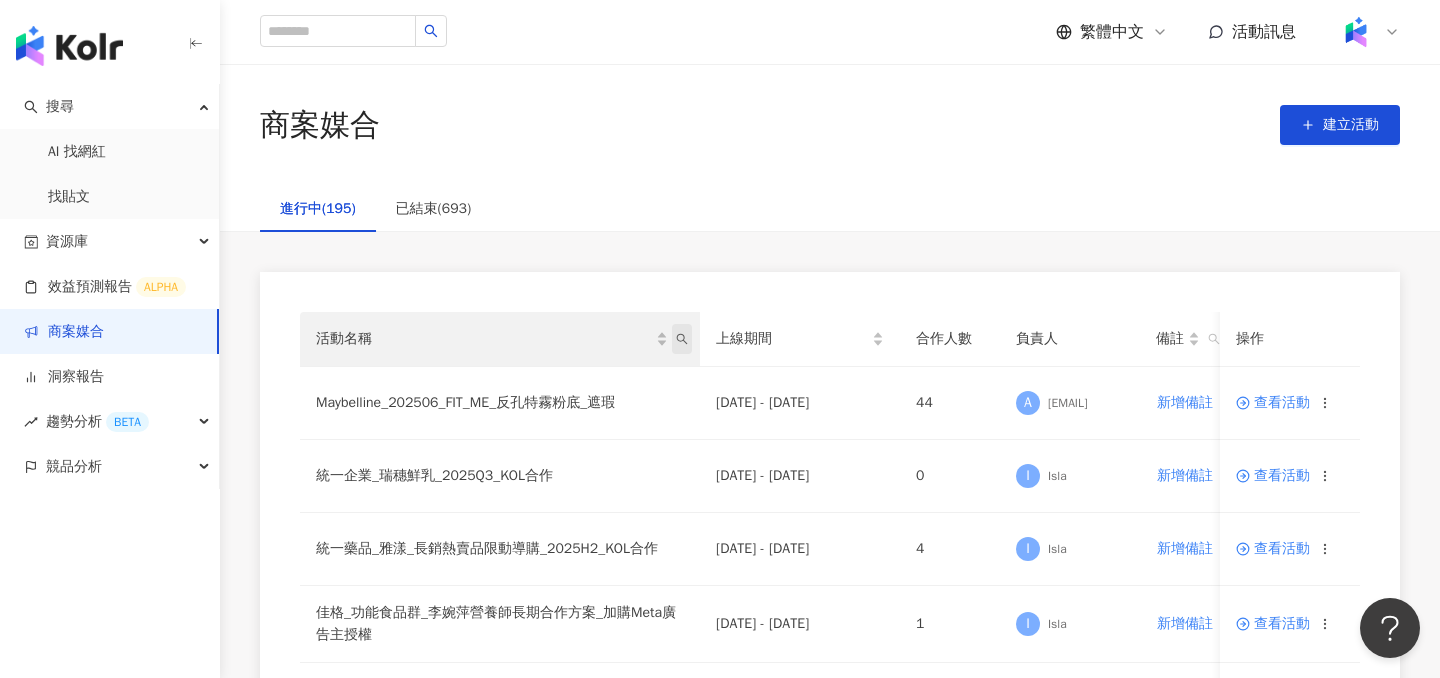 click 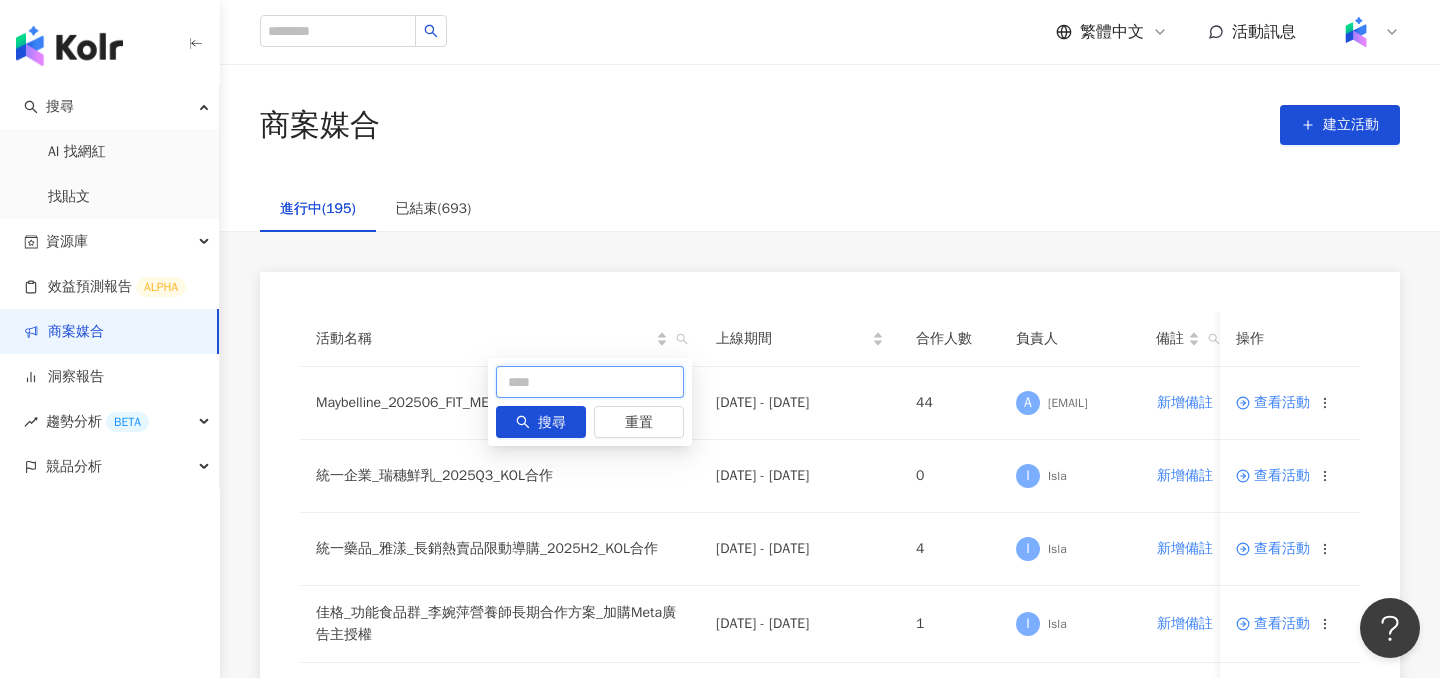 click at bounding box center [590, 382] 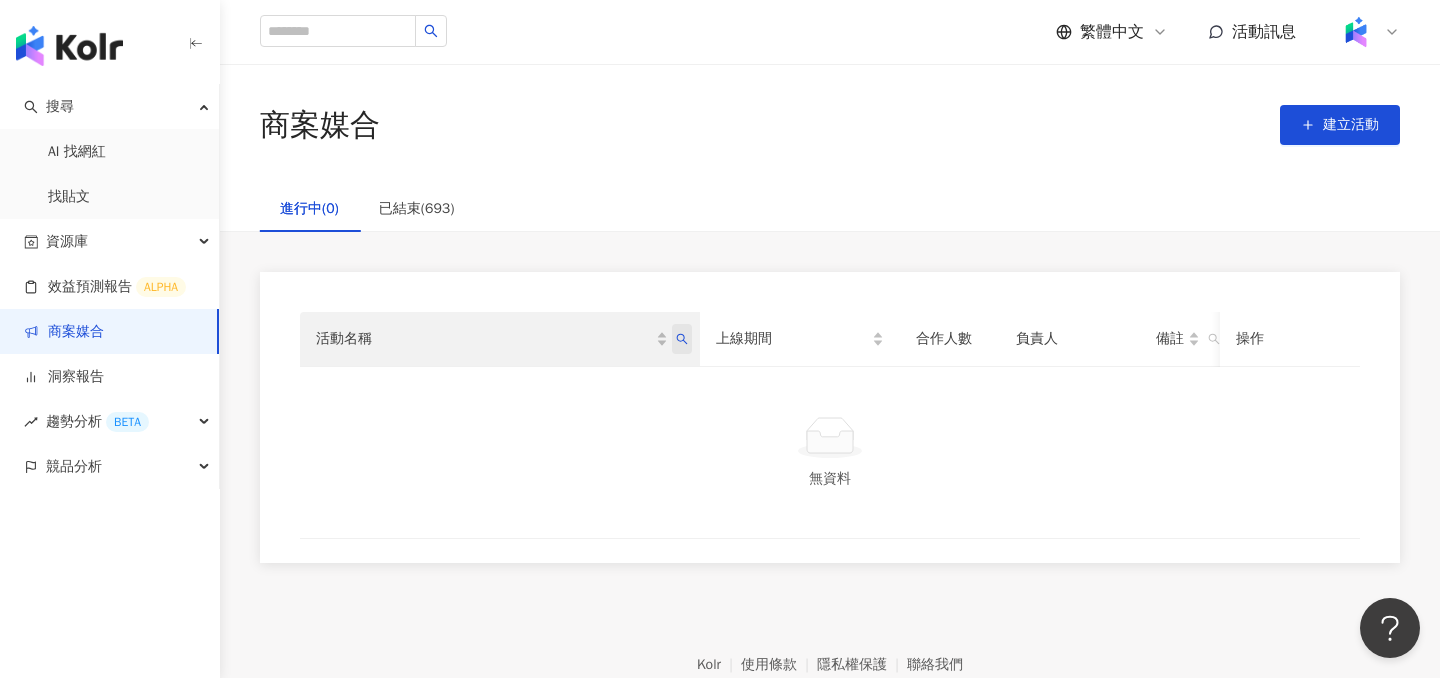 click at bounding box center [682, 339] 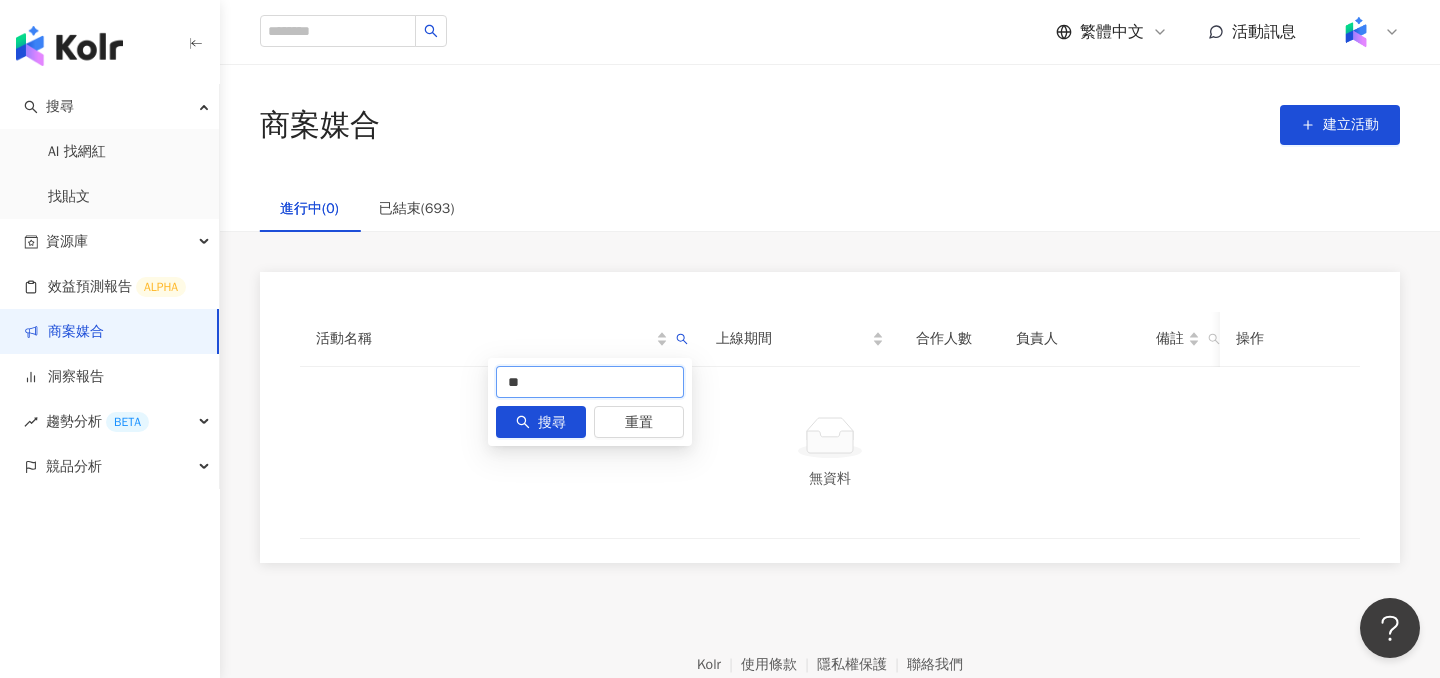 click on "**" at bounding box center (590, 382) 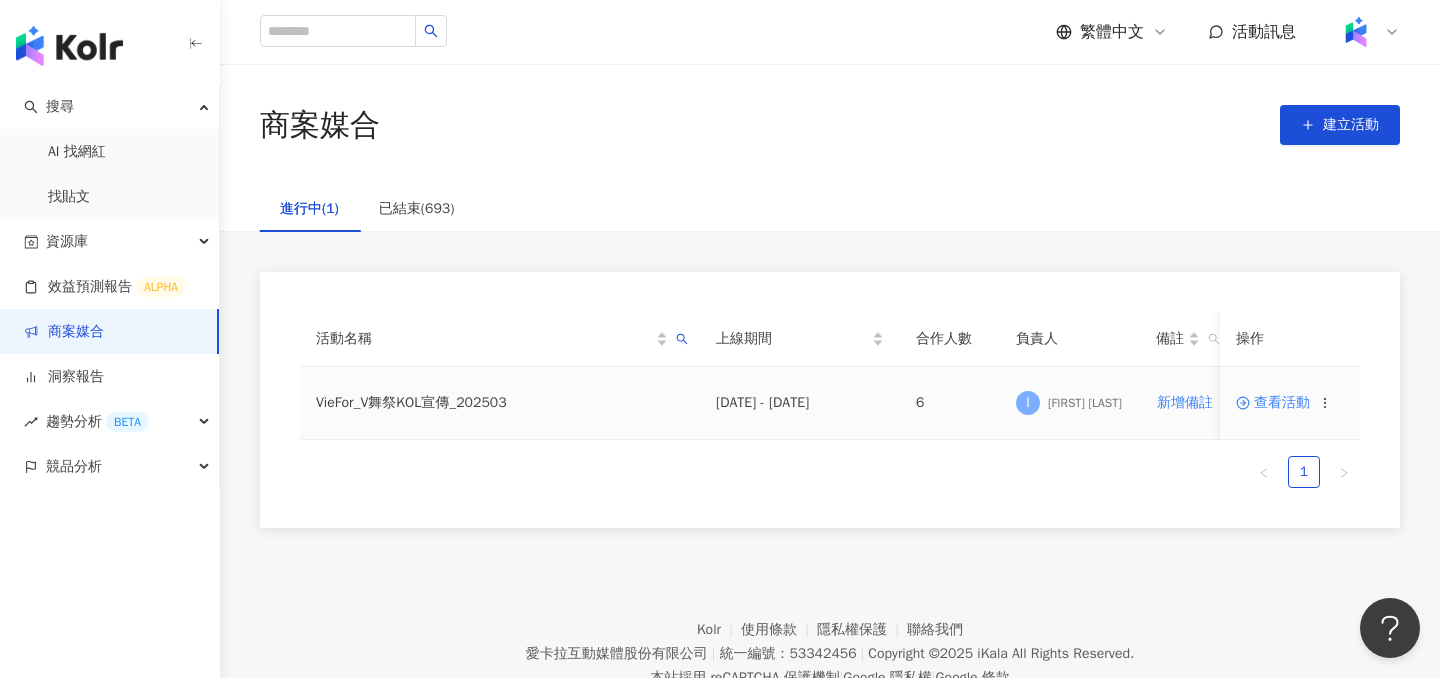 click on "查看活動" at bounding box center [1273, 403] 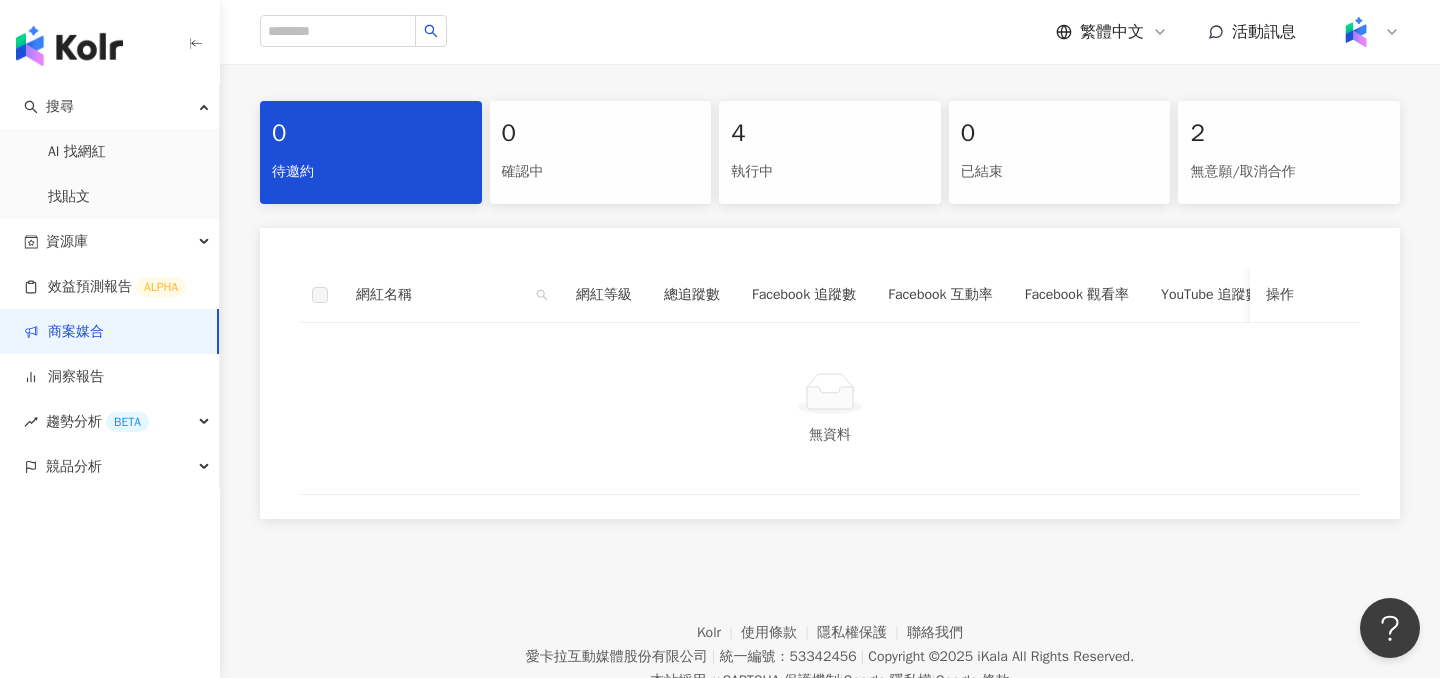 scroll, scrollTop: 312, scrollLeft: 0, axis: vertical 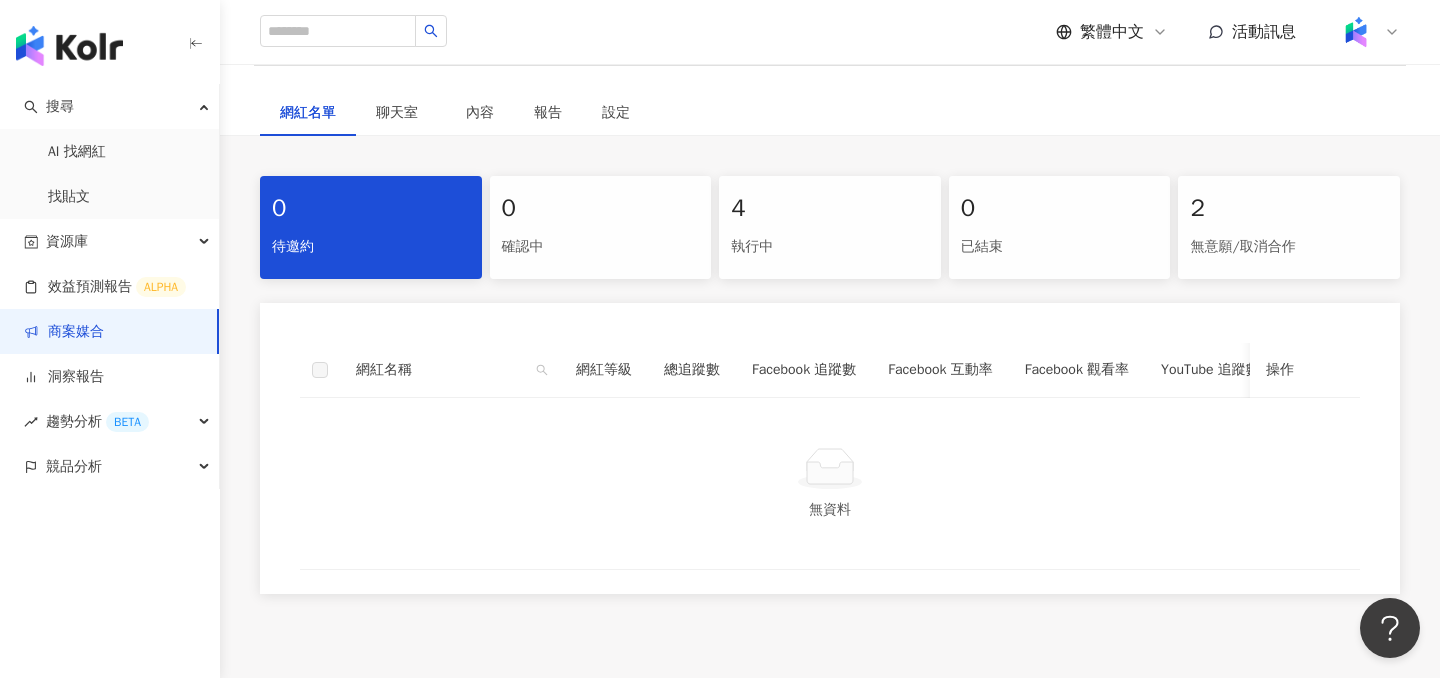 click on "執行中" at bounding box center [830, 247] 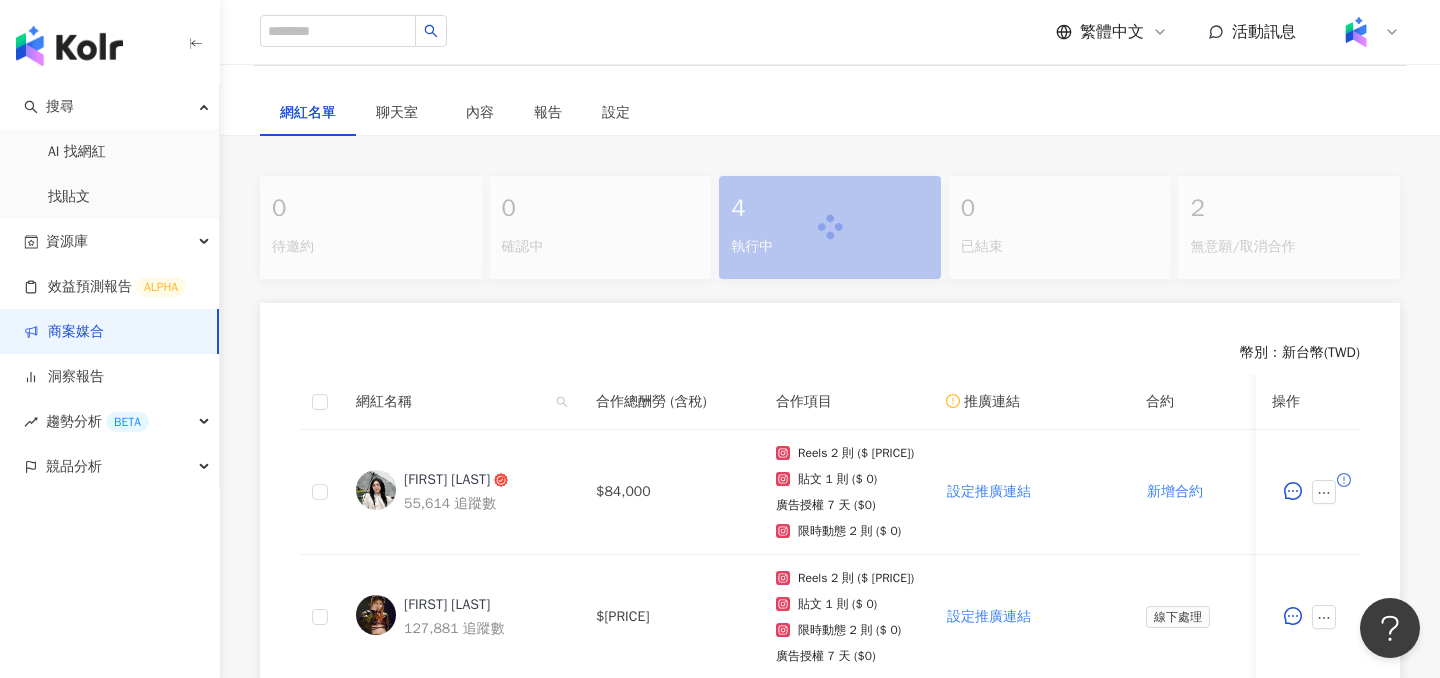 scroll, scrollTop: 606, scrollLeft: 0, axis: vertical 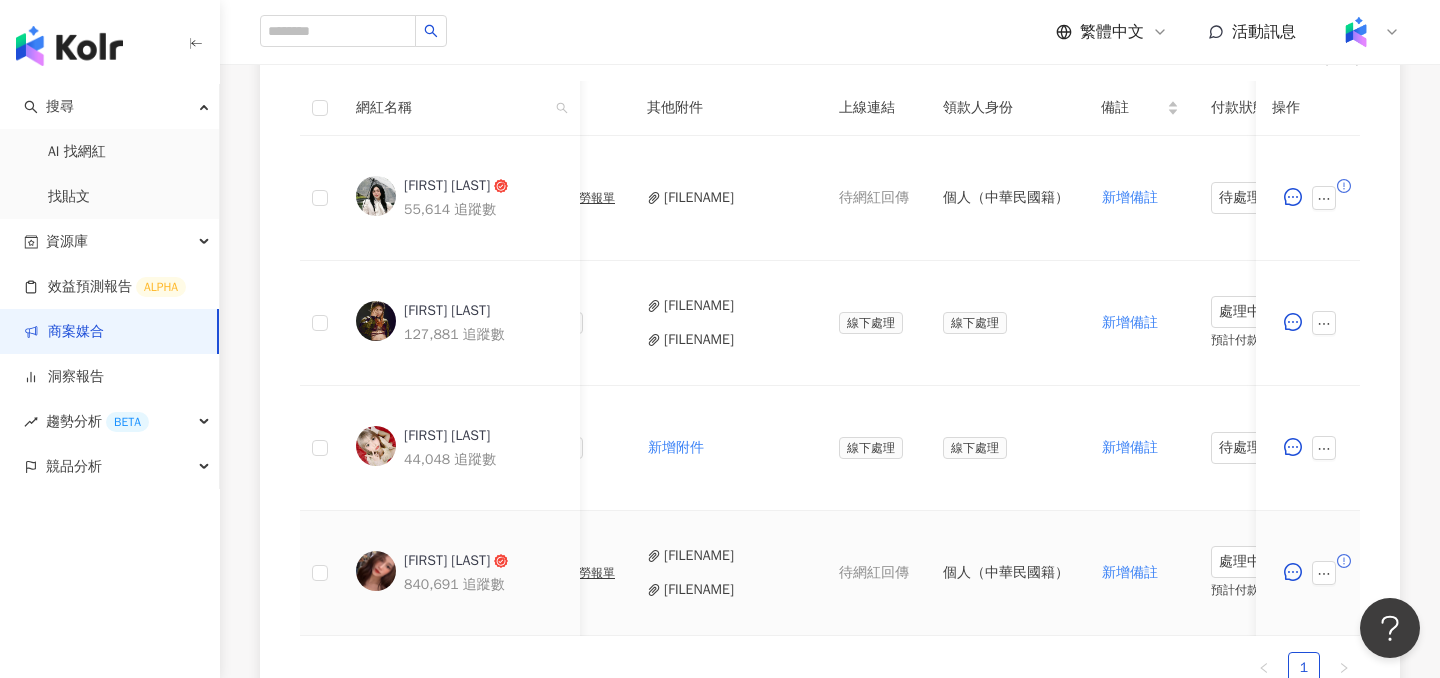 click on "[FILENAME]" at bounding box center [699, 590] 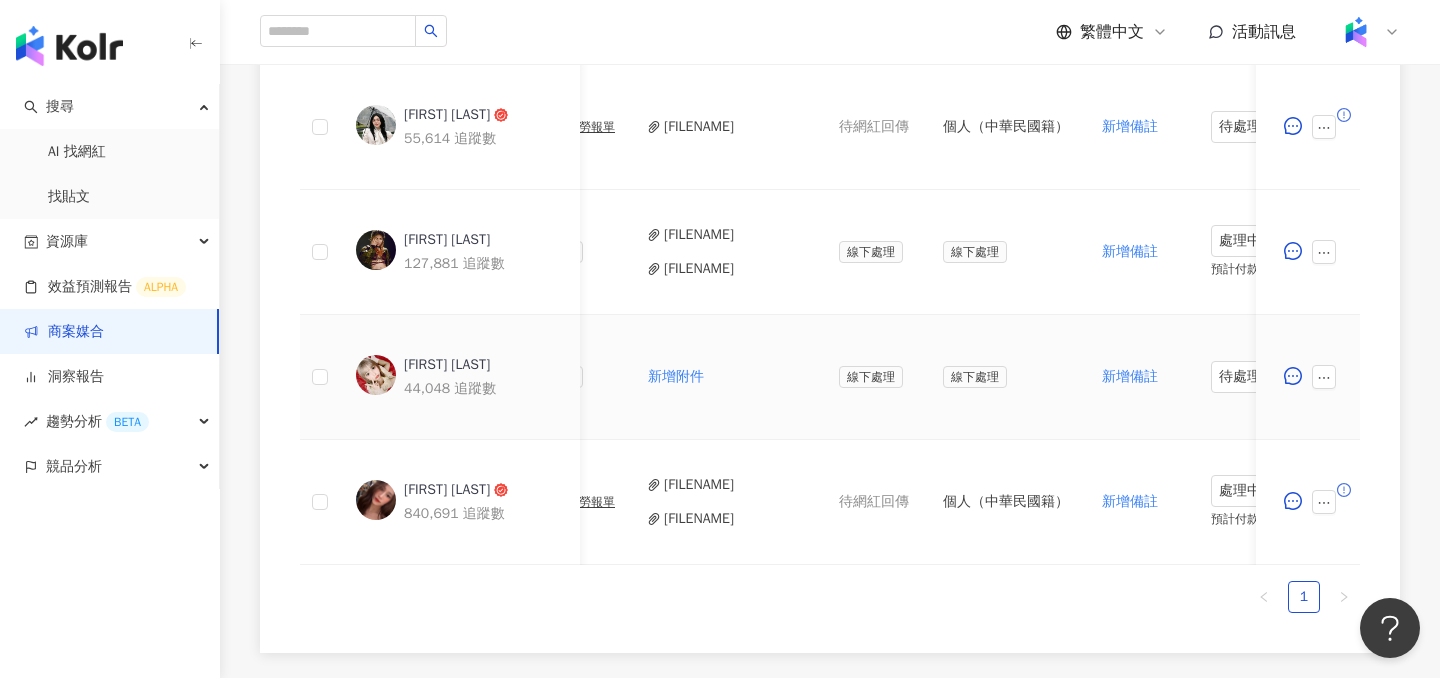 scroll, scrollTop: 447, scrollLeft: 0, axis: vertical 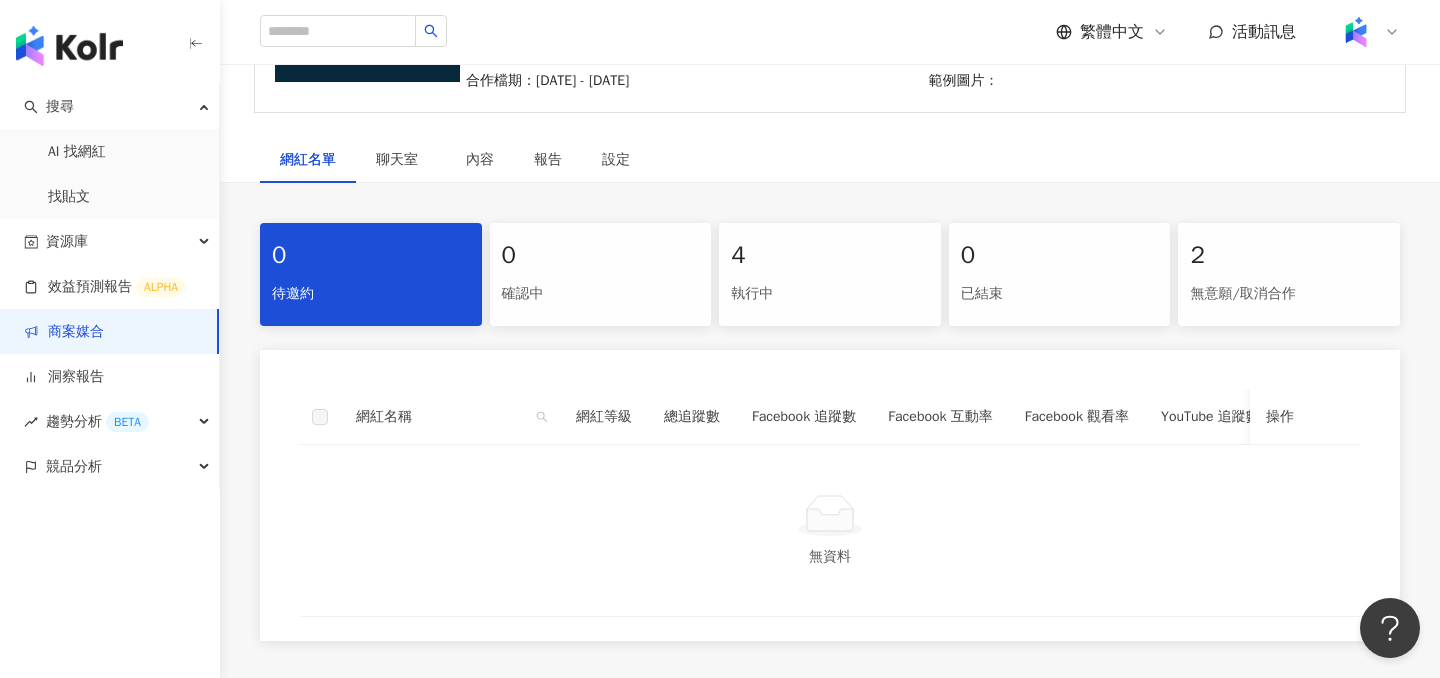 click on "商案媒合" at bounding box center (64, 332) 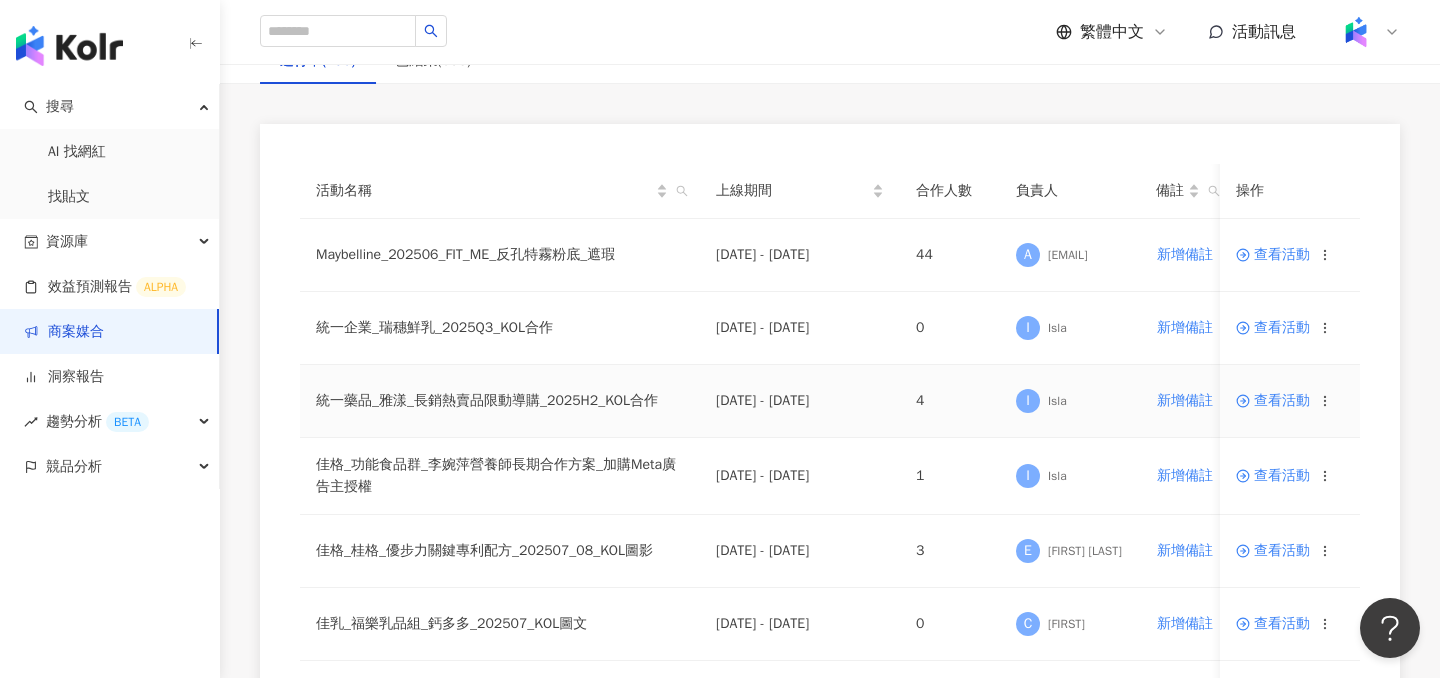 scroll, scrollTop: 151, scrollLeft: 0, axis: vertical 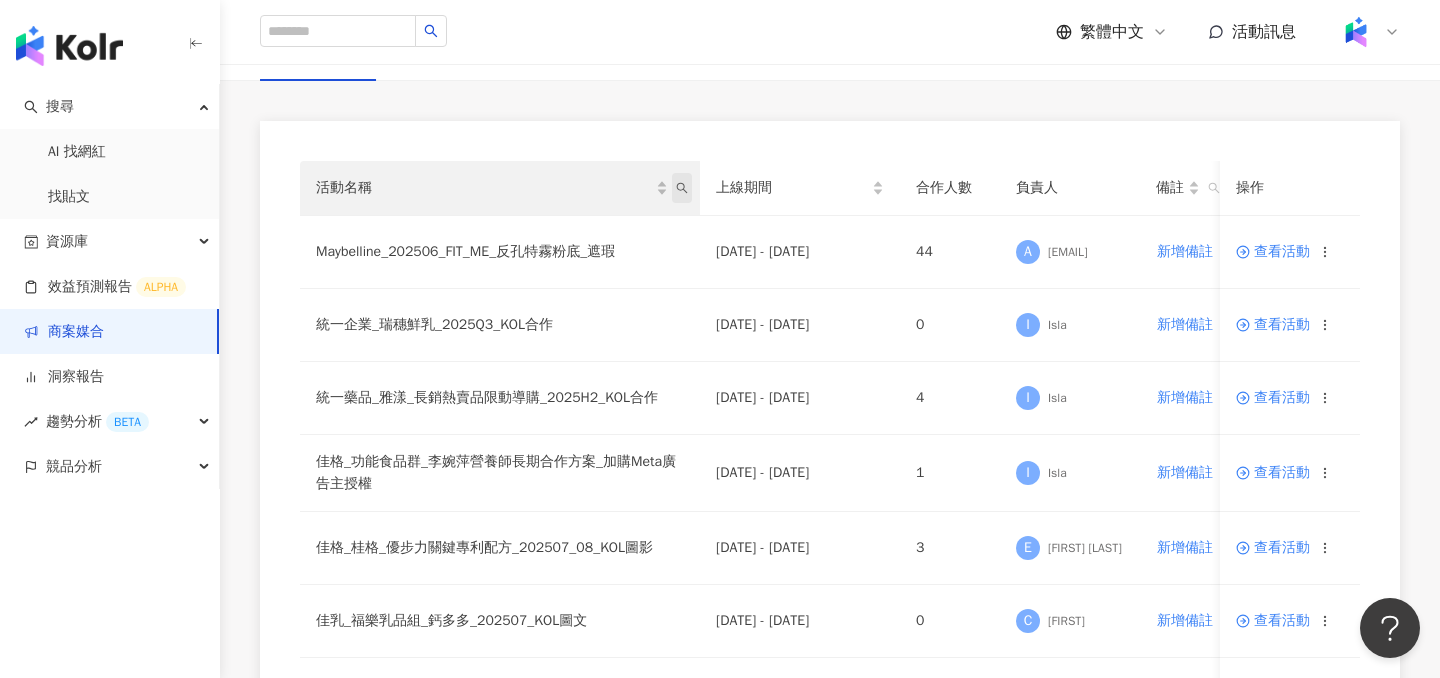 click 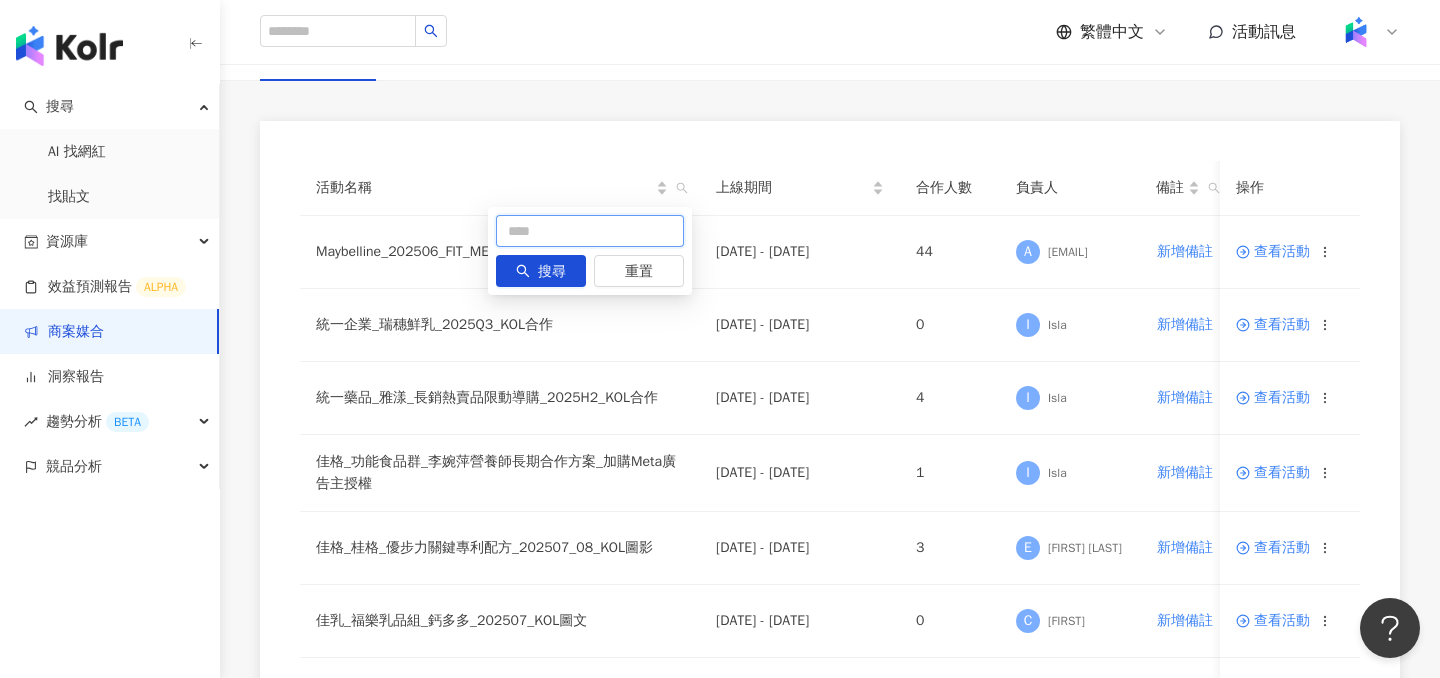 click at bounding box center [590, 231] 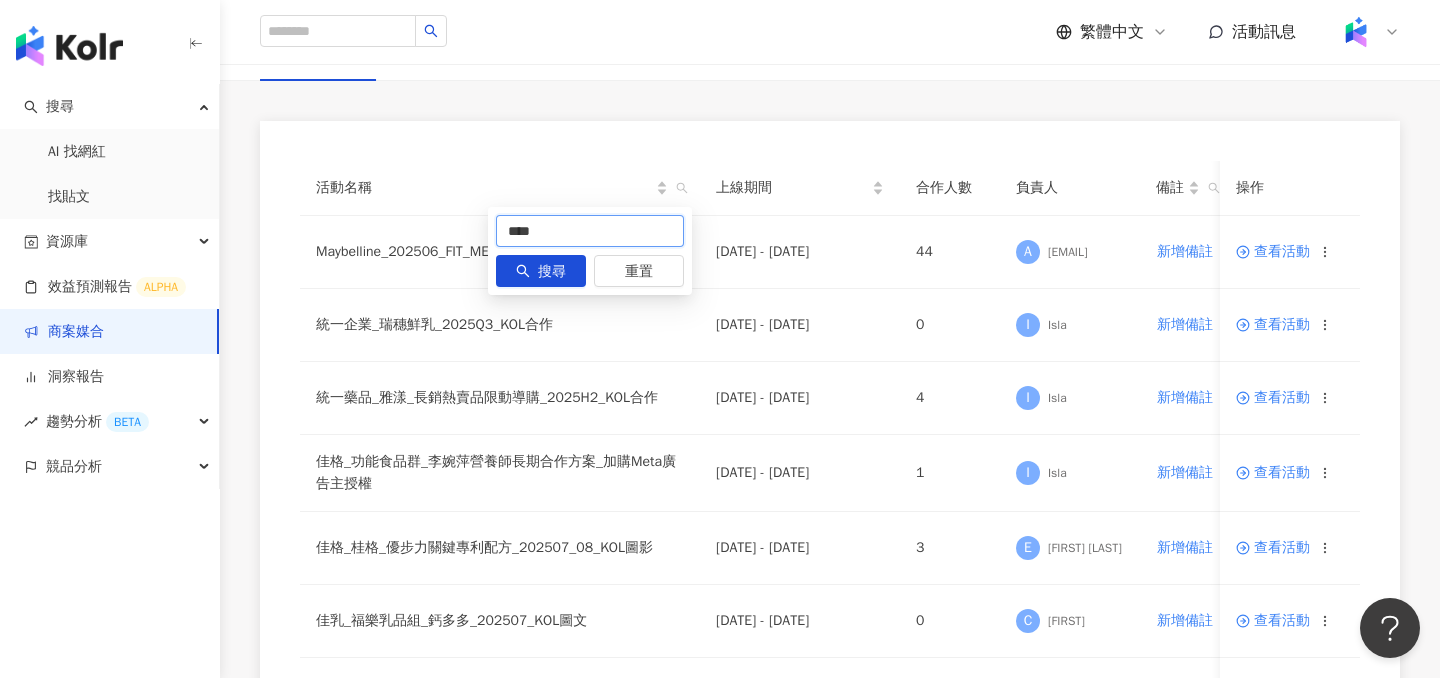 type on "***" 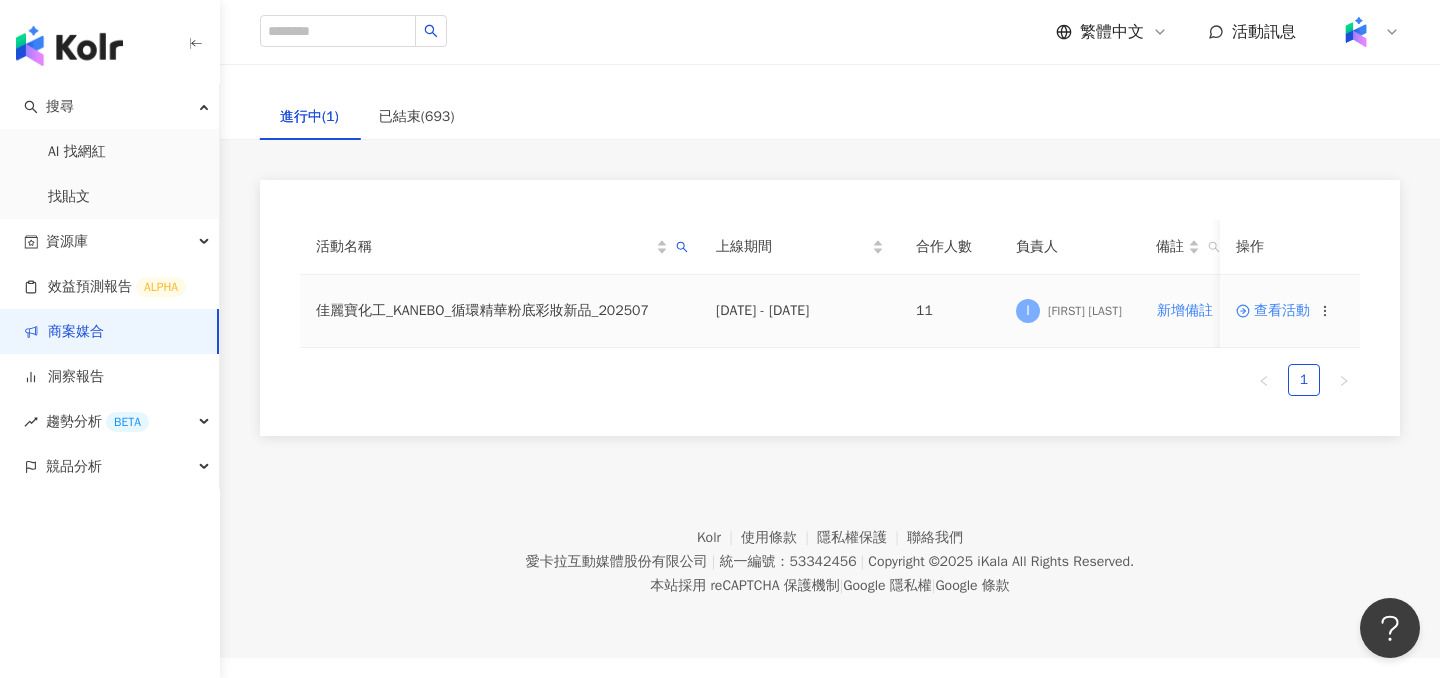 scroll, scrollTop: 92, scrollLeft: 0, axis: vertical 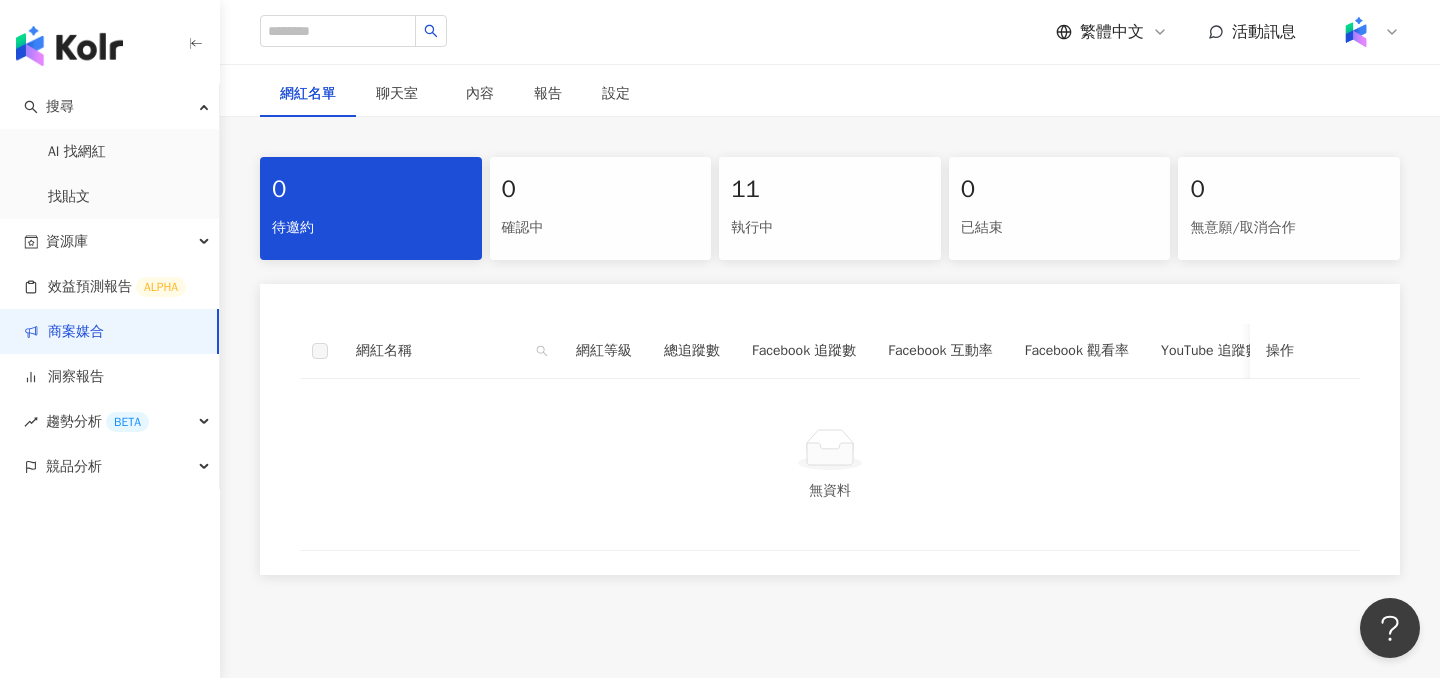 click on "執行中" at bounding box center (830, 228) 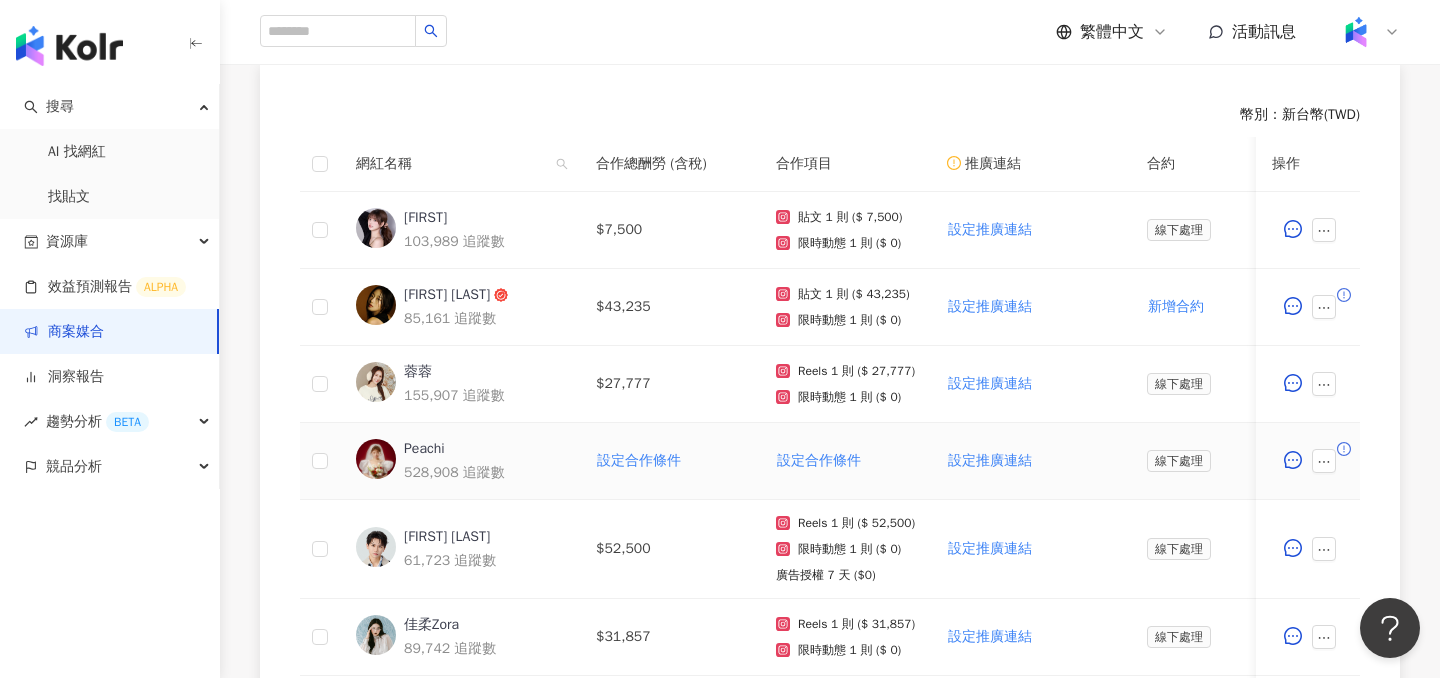 scroll, scrollTop: 552, scrollLeft: 0, axis: vertical 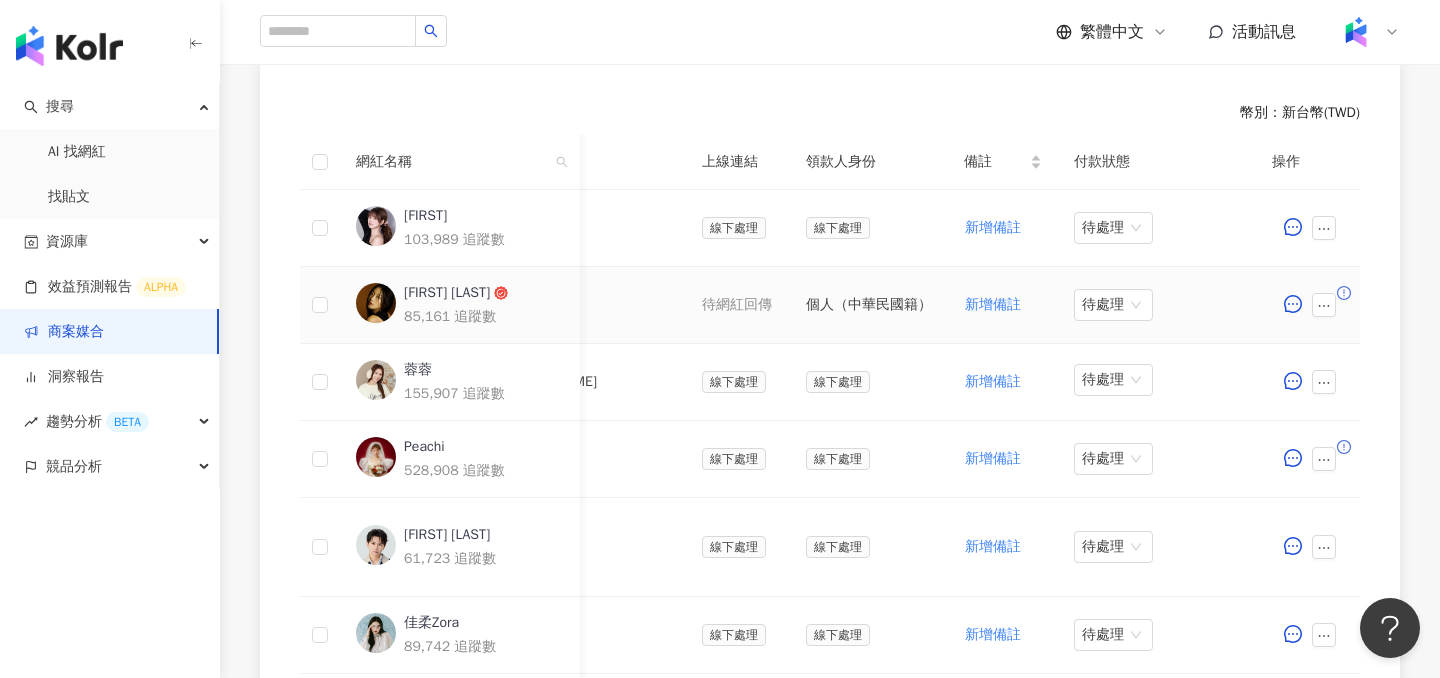 click at bounding box center [1308, 305] 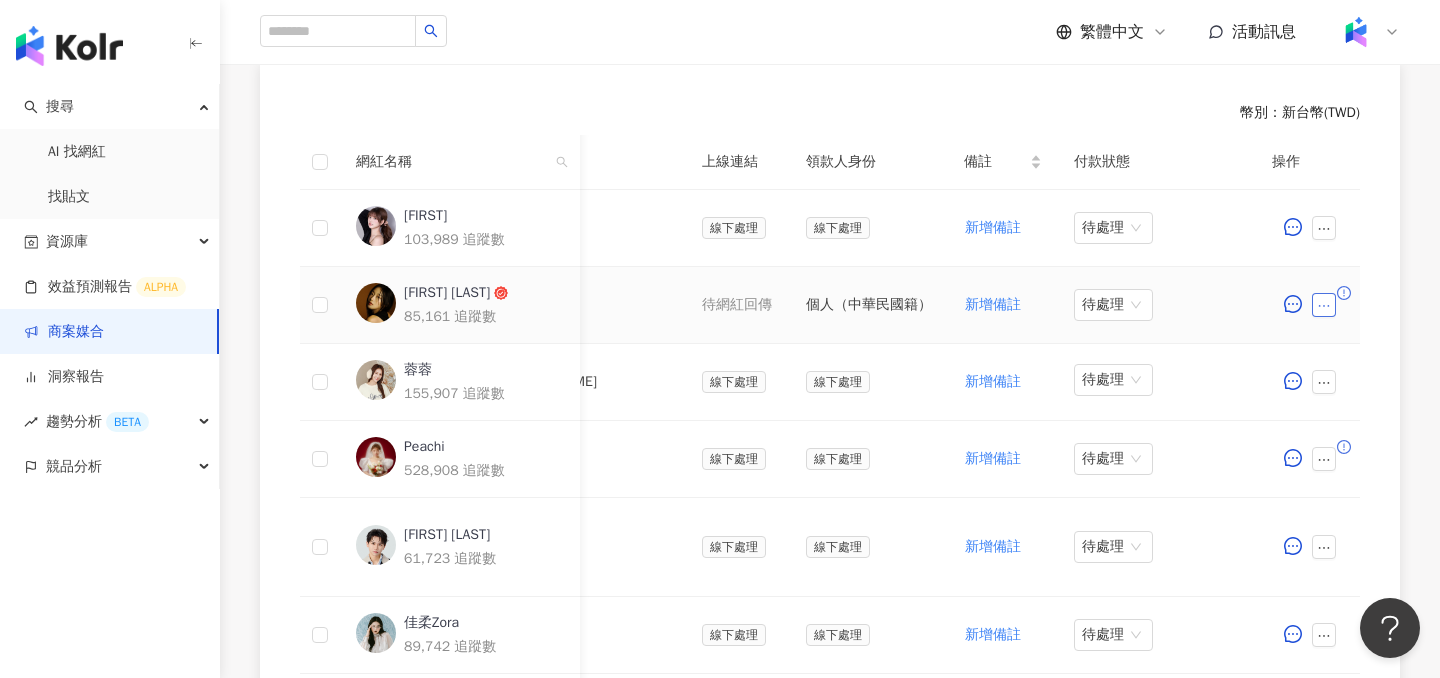 click 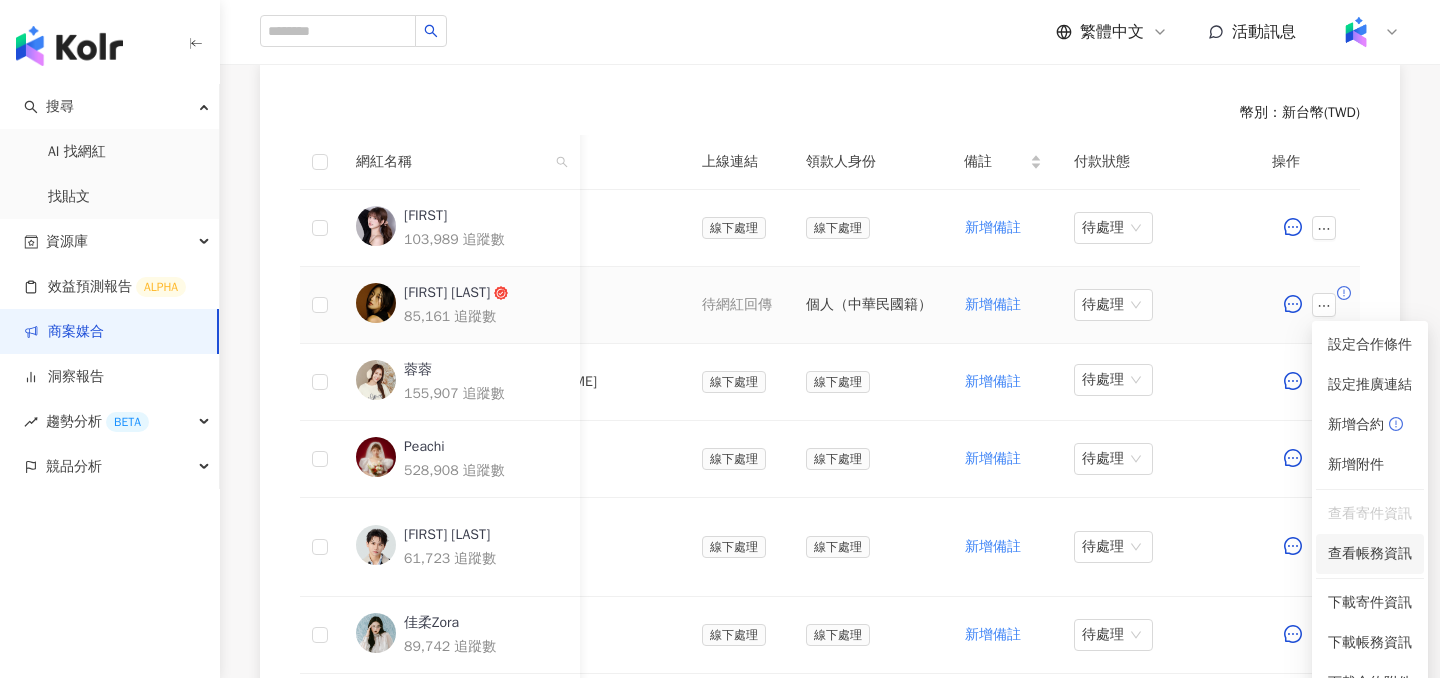 click on "查看帳務資訊" at bounding box center (1370, 554) 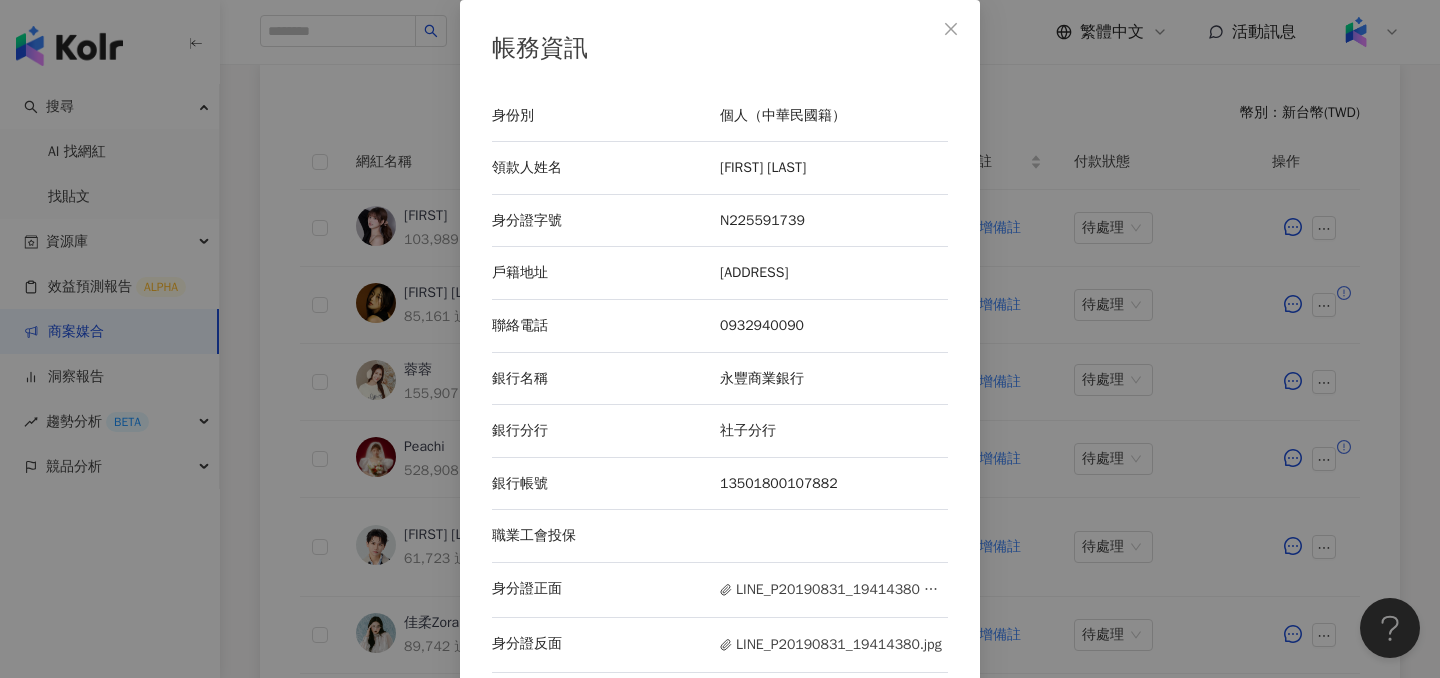 scroll, scrollTop: 74, scrollLeft: 0, axis: vertical 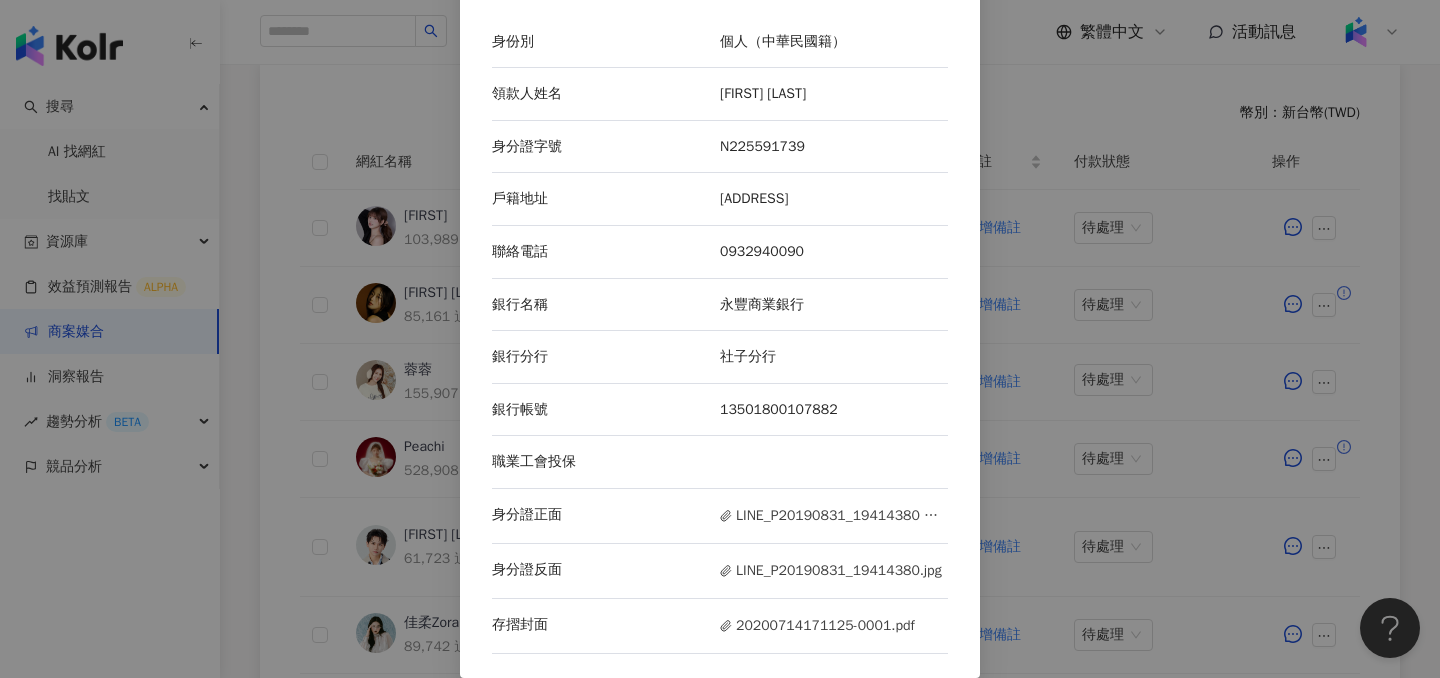 click on "帳務資訊 身份別 個人（中華民國籍） 領款人姓名 [FIRST] [LAST] 身分證字號 [ID_NUMBER] 戶籍地址 [ADDRESS] 聯絡電話 [PHONE] 銀行名稱 永豐商業銀行 銀行分行 社子分行 銀行帳號 [ACCOUNT_NUMBER] 職業工會投保 身分證正面 [FILENAME] 身分證反面 [FILENAME] 存摺封面 [FILENAME]" at bounding box center (720, 339) 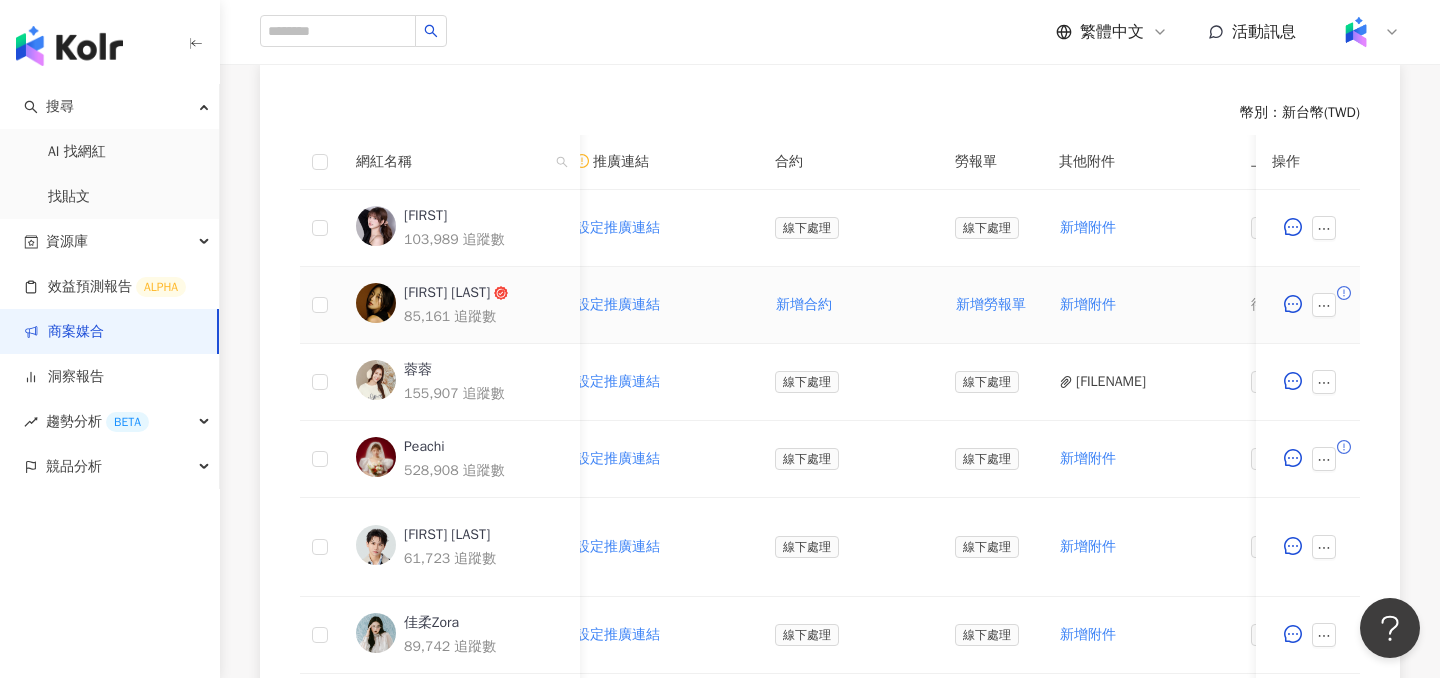 scroll, scrollTop: 0, scrollLeft: 0, axis: both 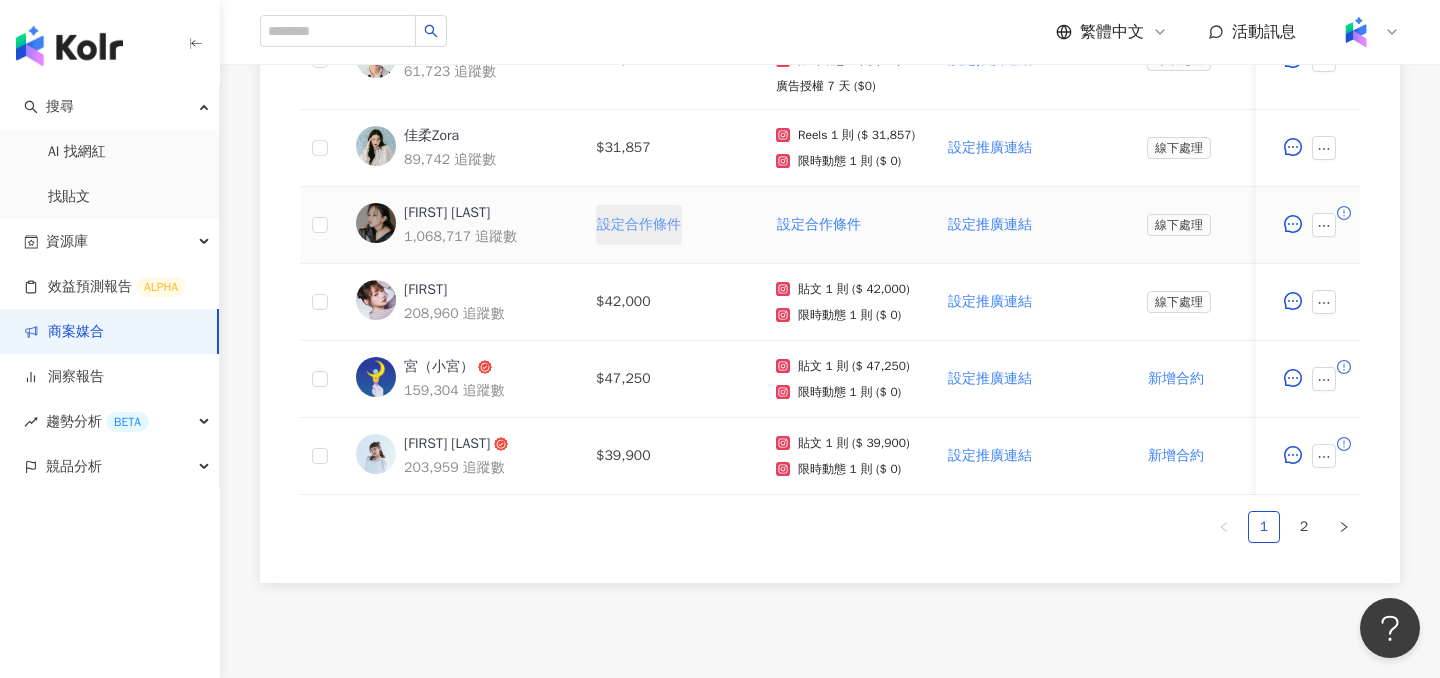 click on "設定合作條件" at bounding box center (639, 225) 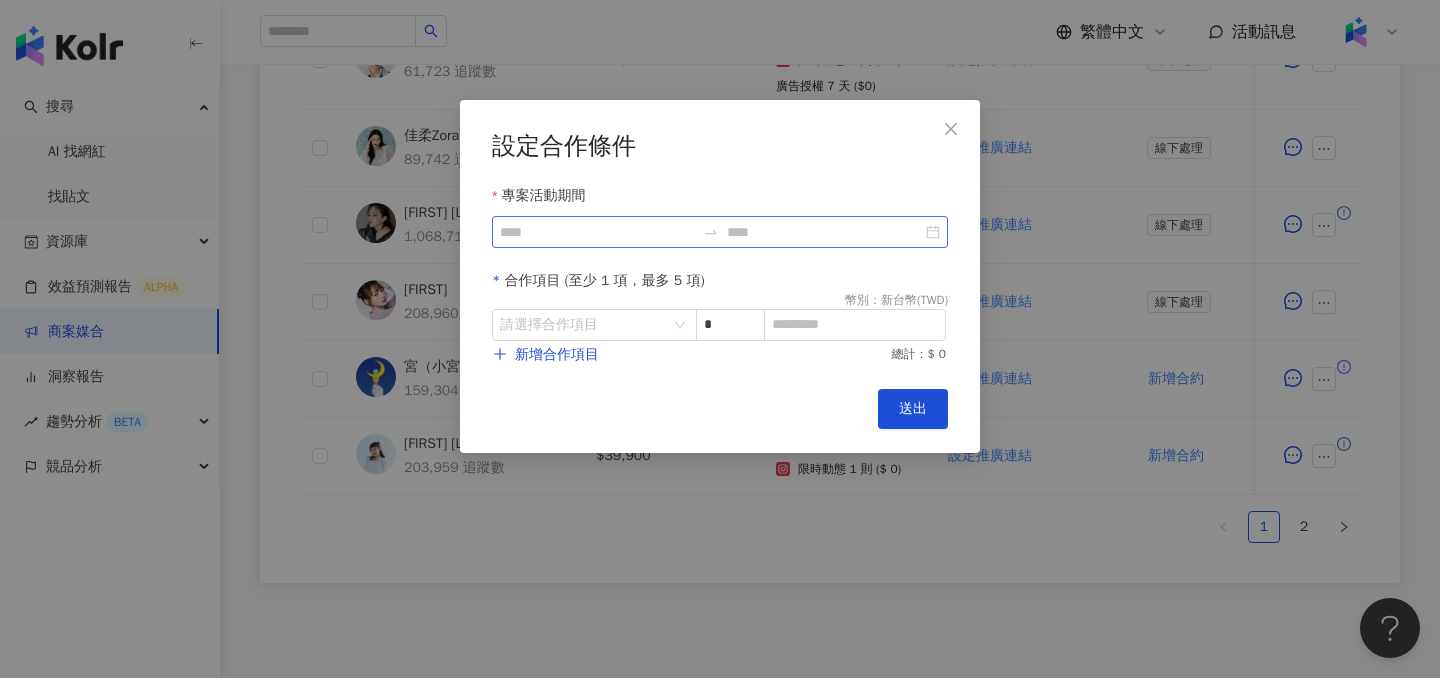 click at bounding box center (720, 232) 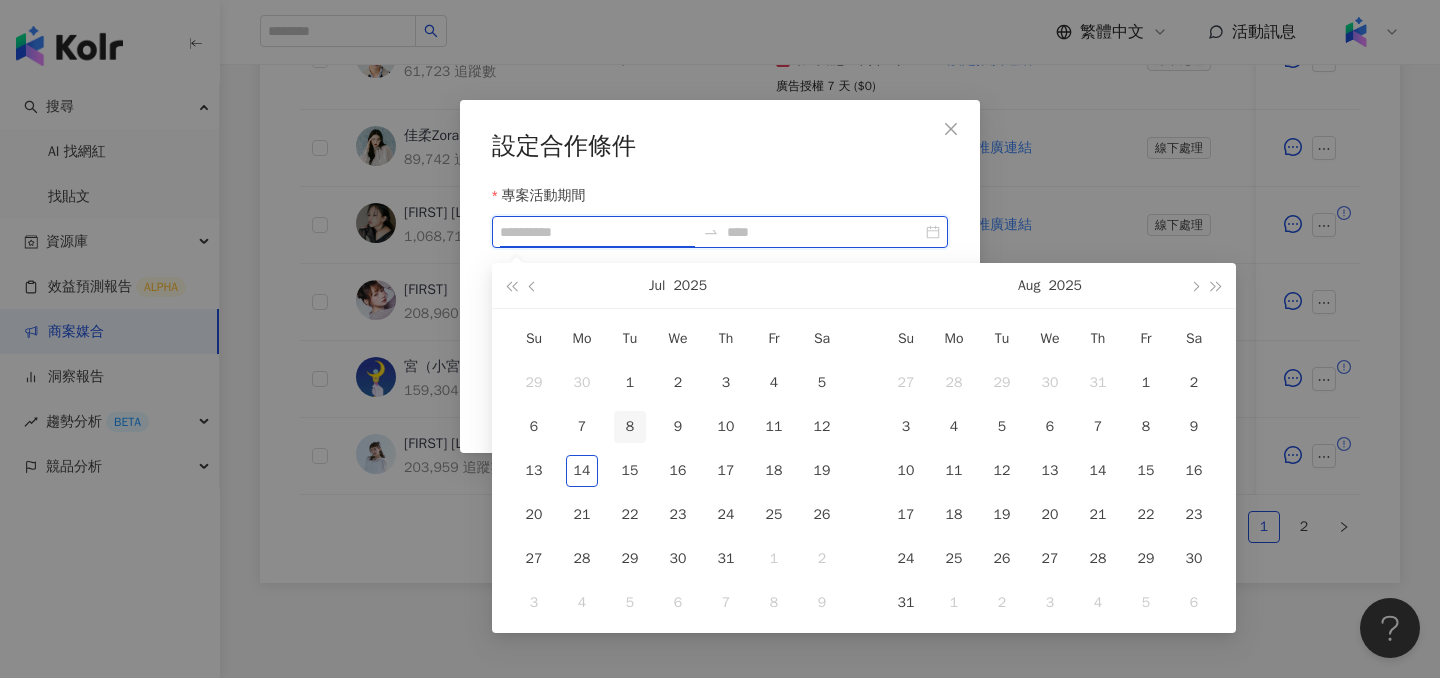 type on "**********" 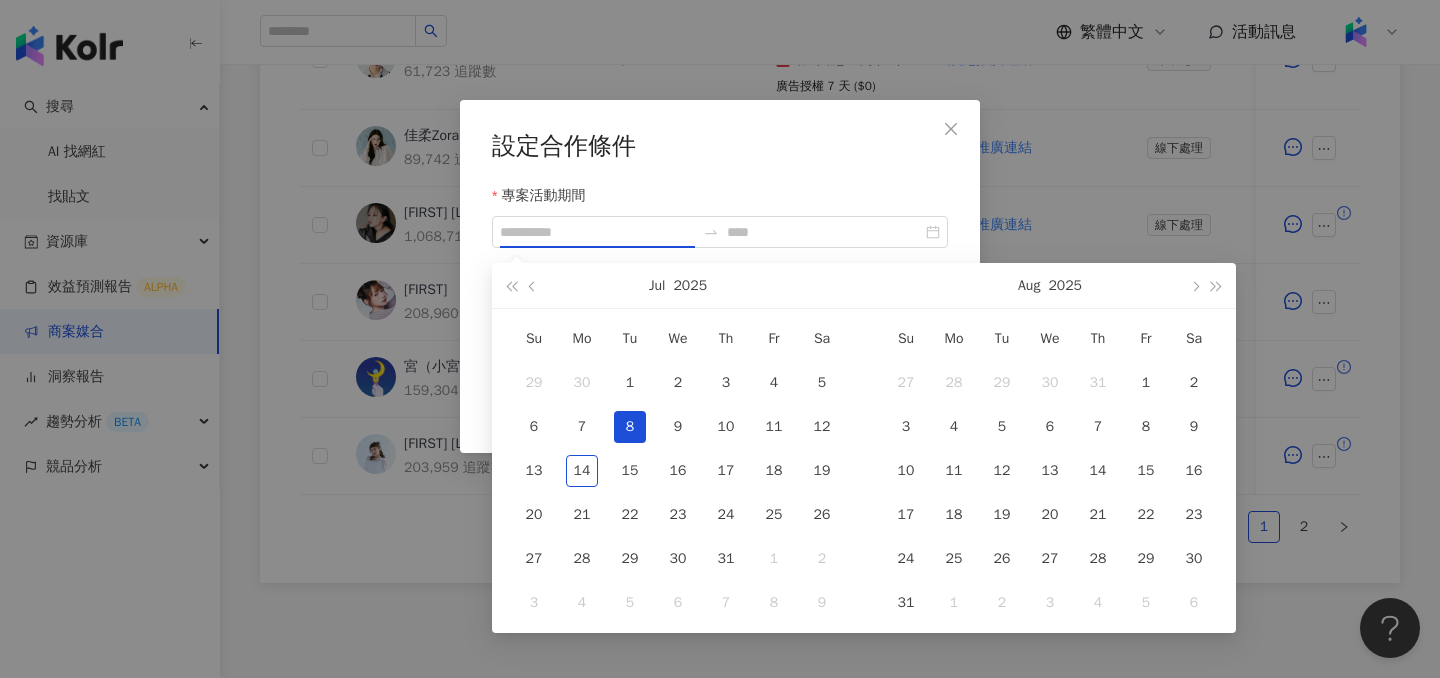 click on "8" at bounding box center [630, 427] 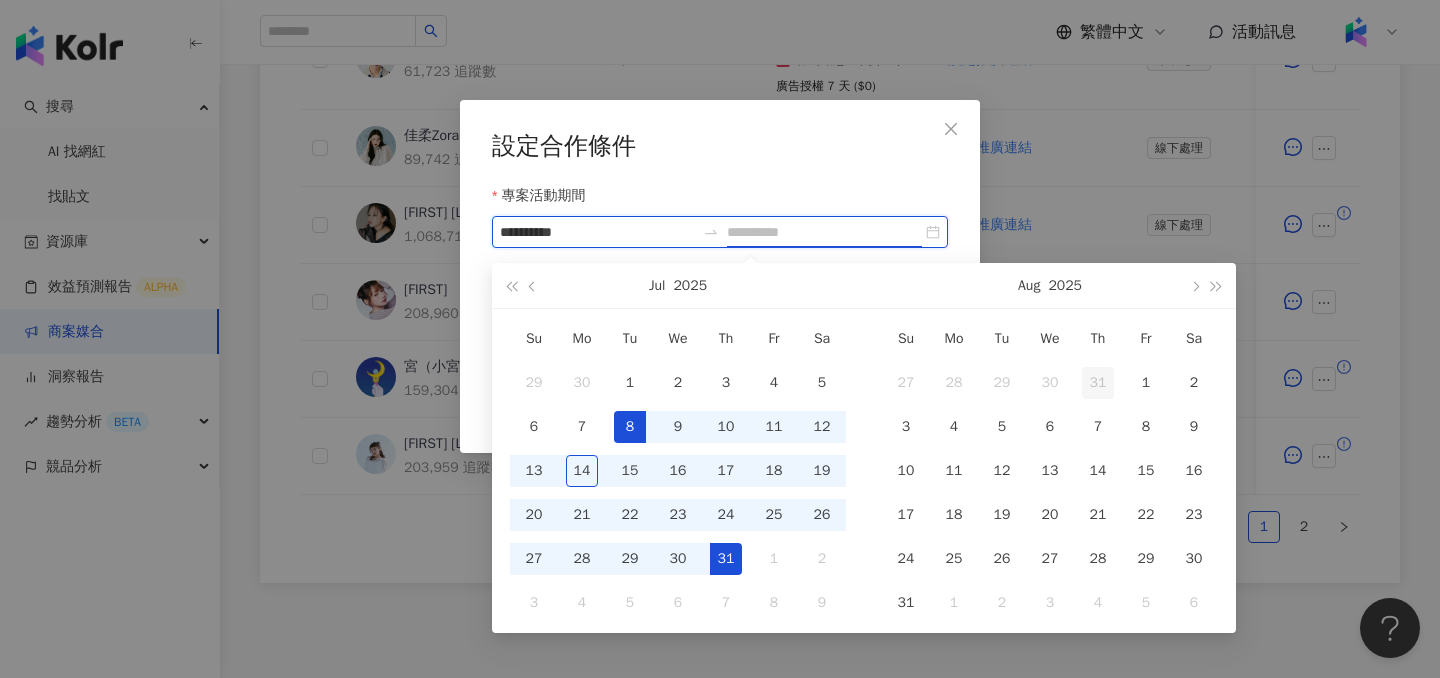 type on "**********" 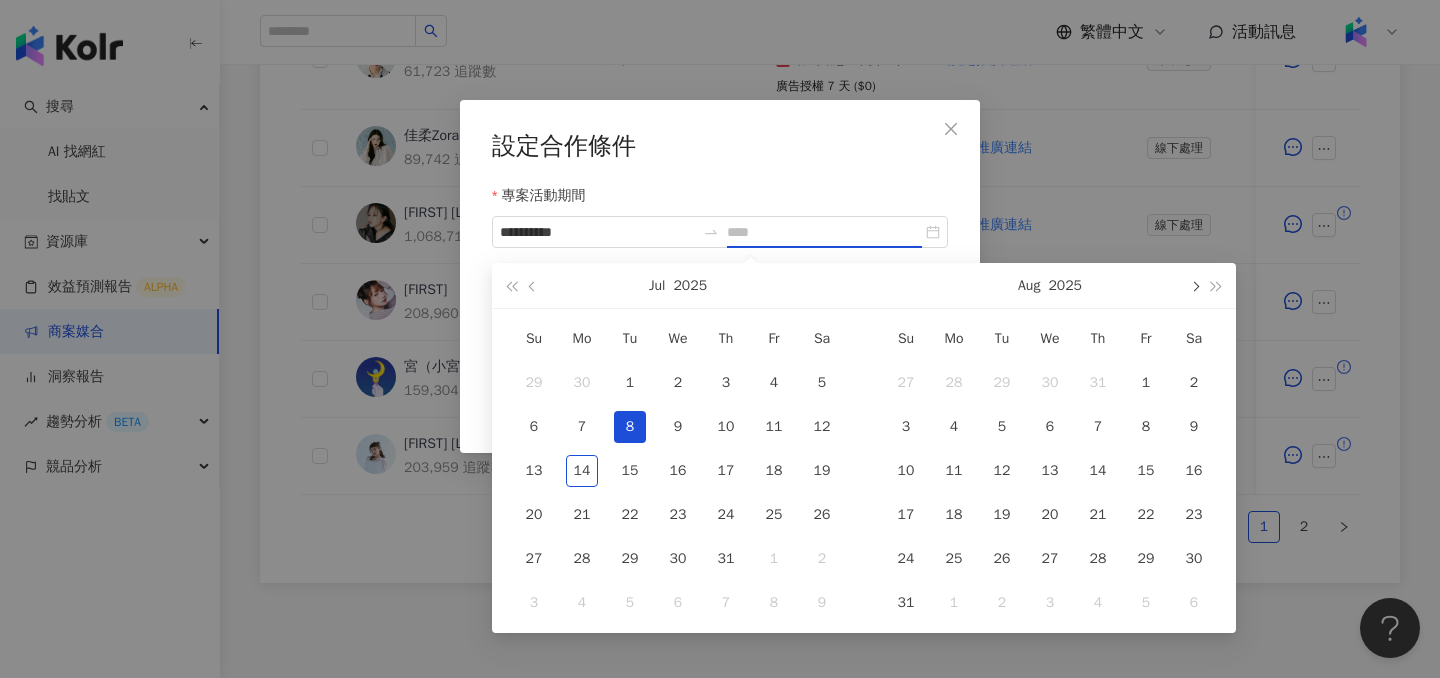 click at bounding box center [1194, 286] 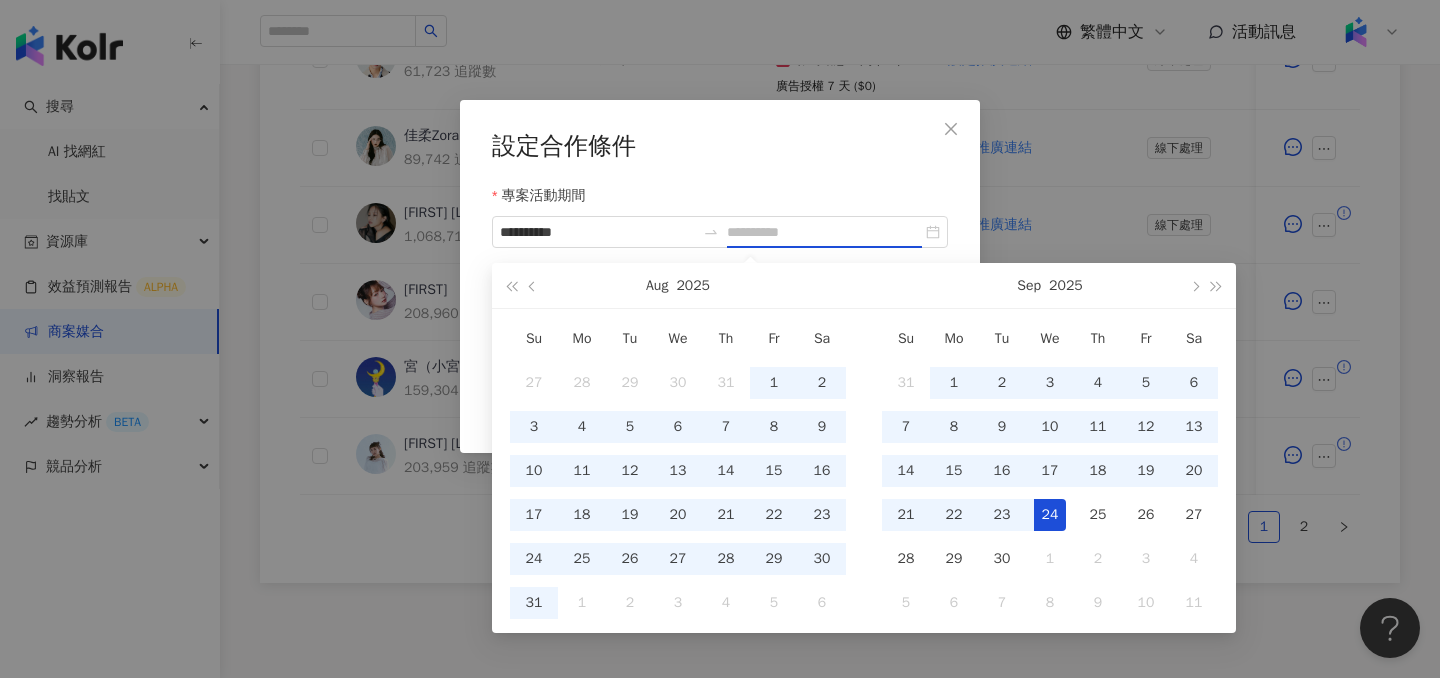 click on "24" at bounding box center [1050, 515] 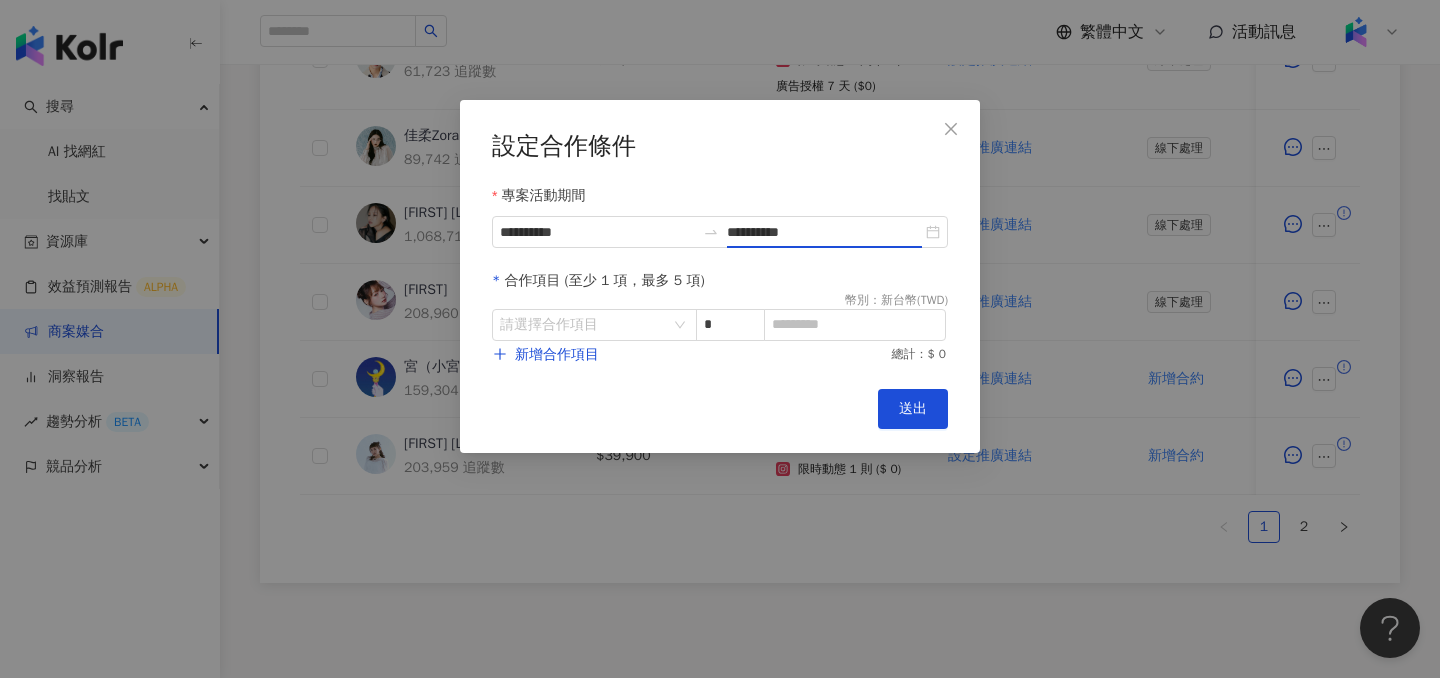 type on "**********" 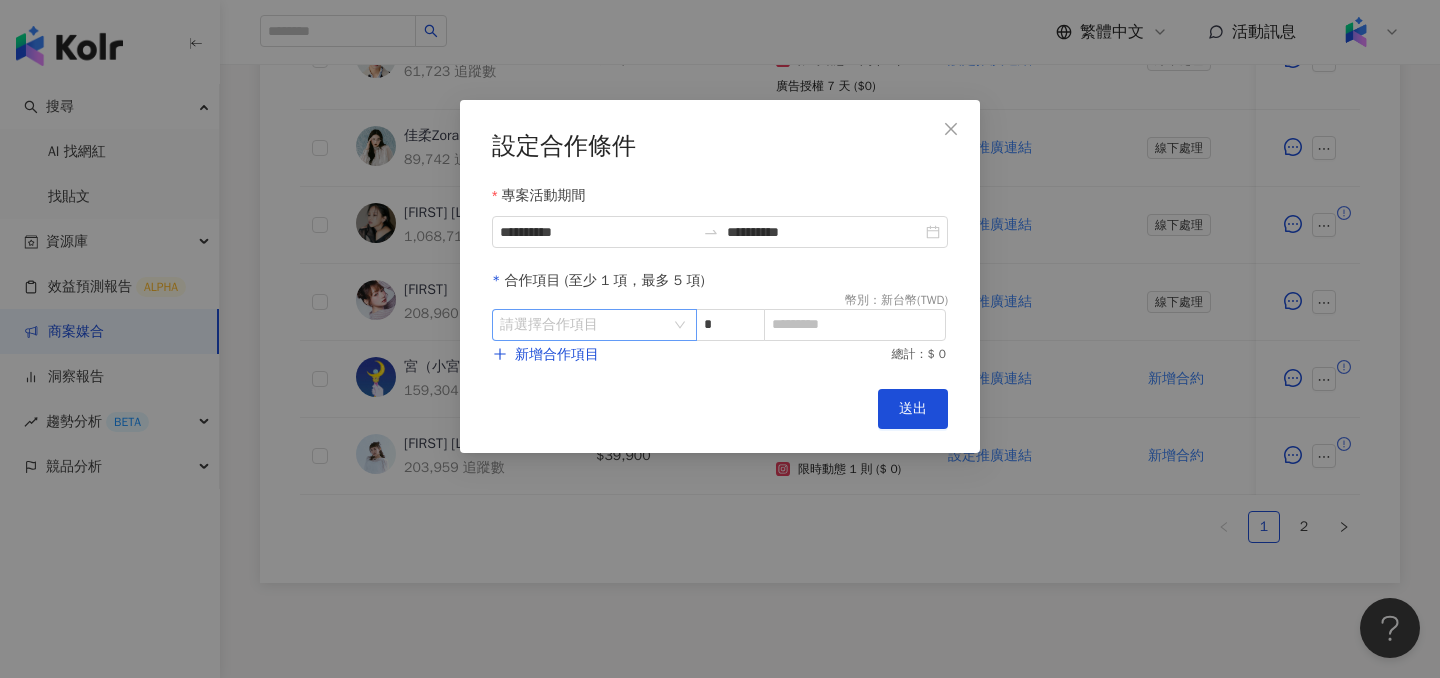click at bounding box center [584, 325] 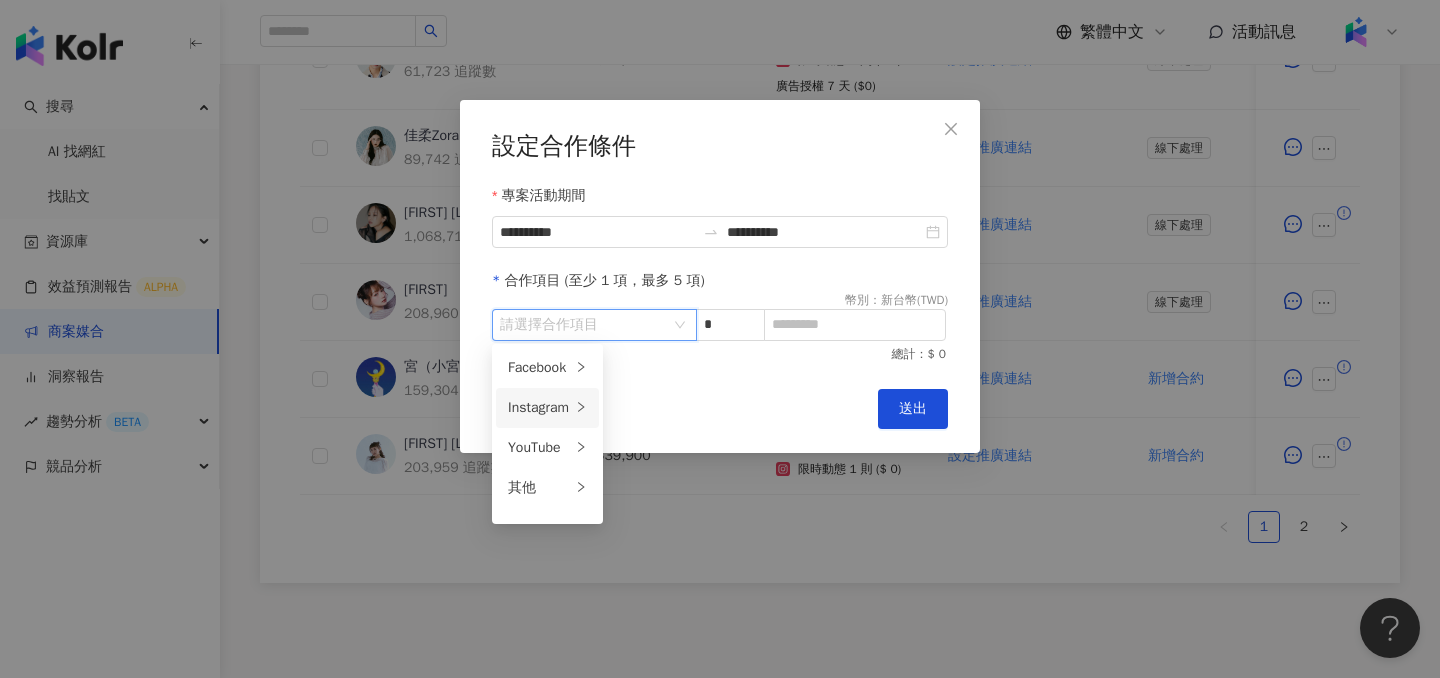 click on "Instagram" at bounding box center (547, 408) 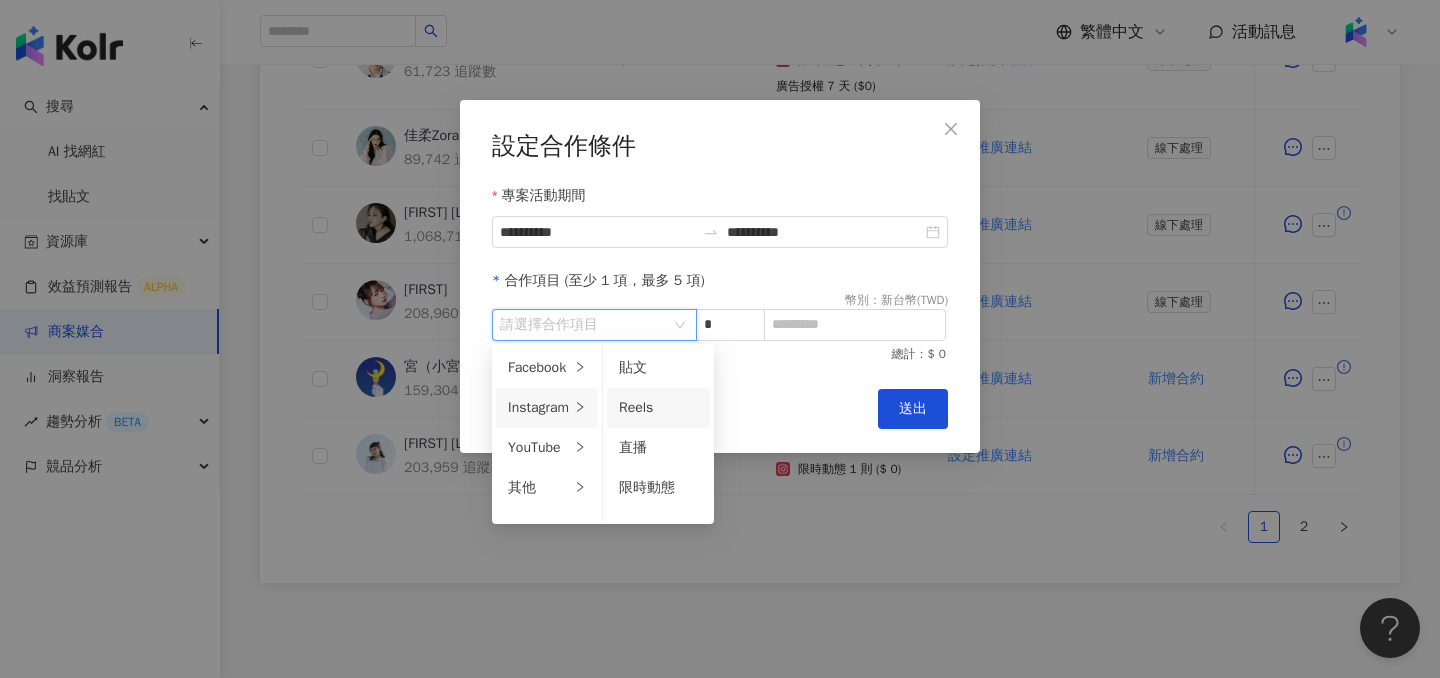 click on "Reels" at bounding box center [658, 408] 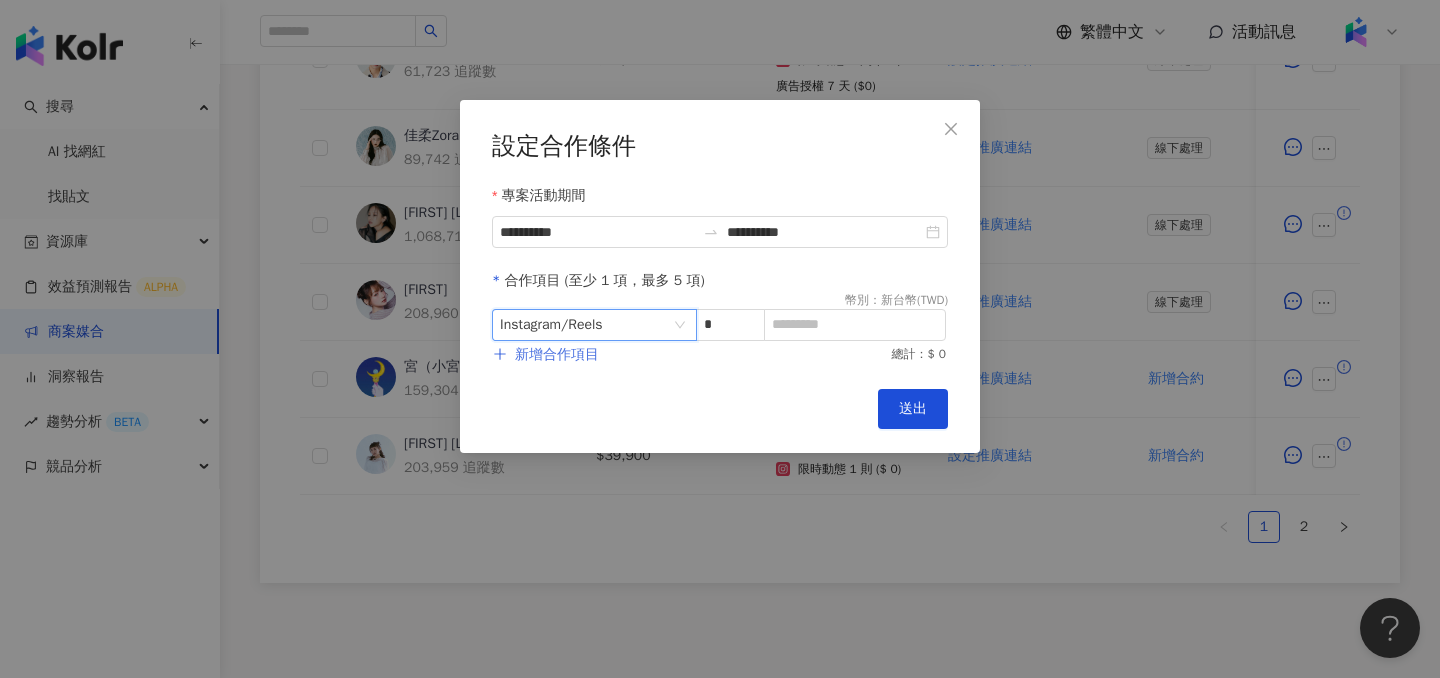 click on "新增合作項目" at bounding box center [557, 355] 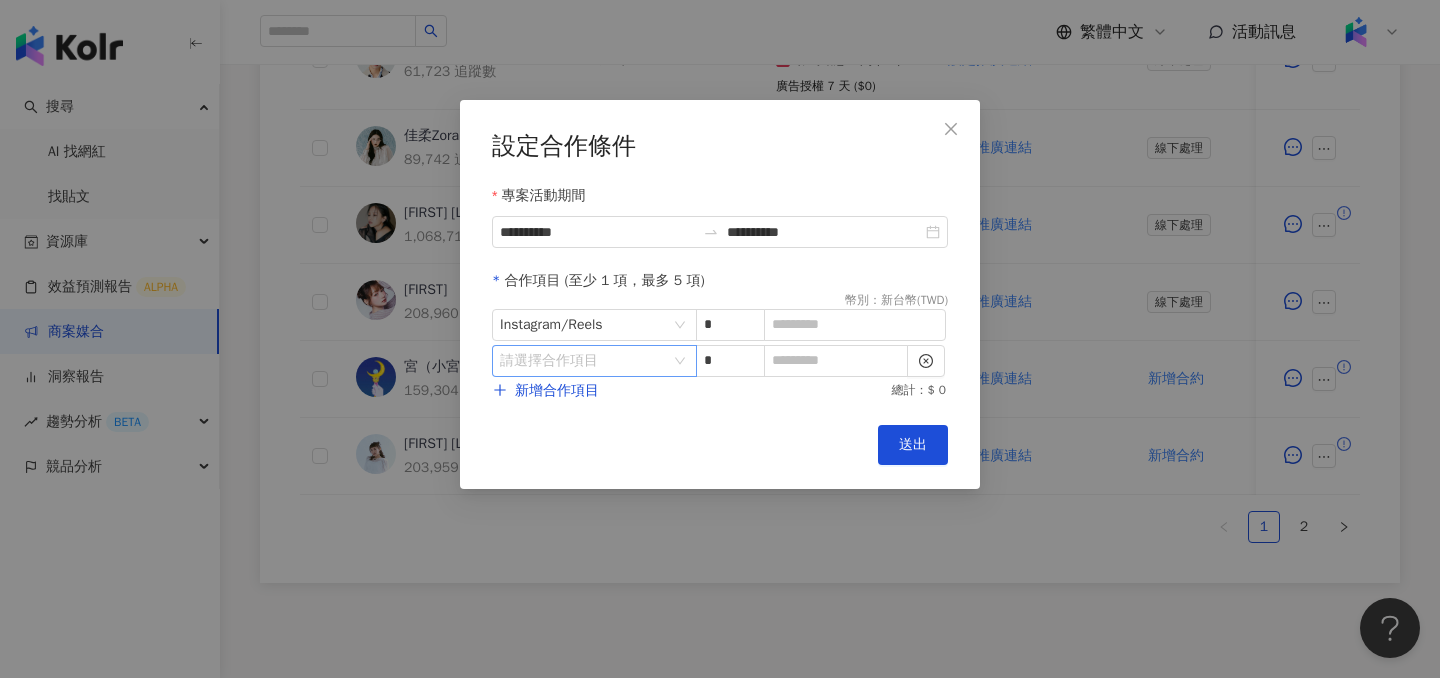 click at bounding box center (584, 361) 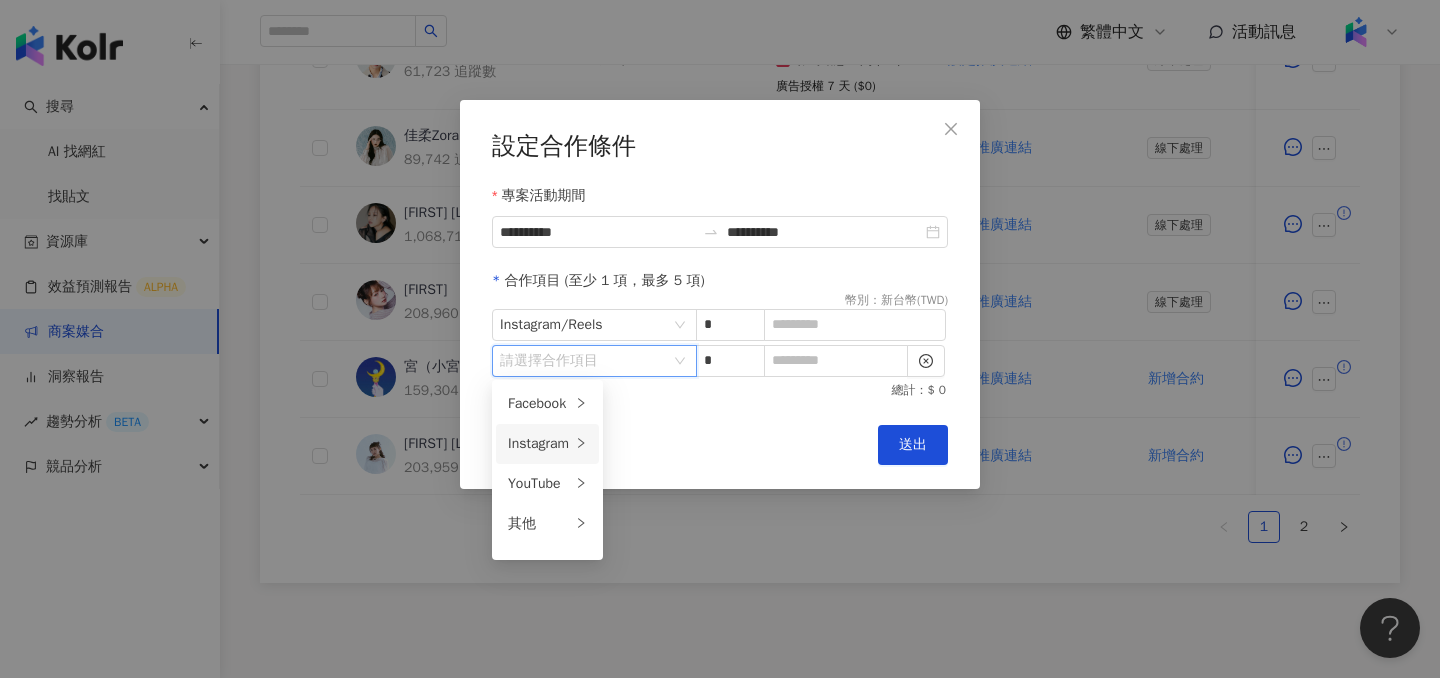 click on "Instagram" at bounding box center [547, 444] 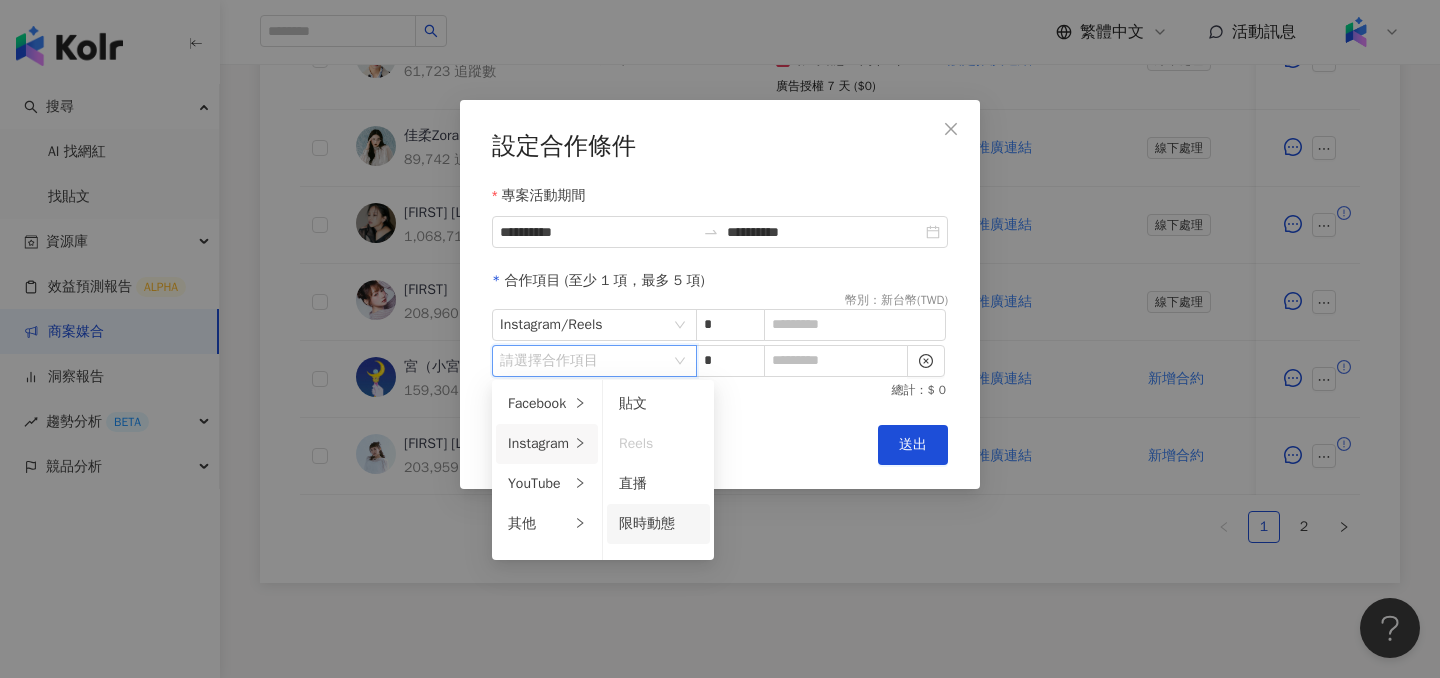 click on "限時動態" at bounding box center [658, 524] 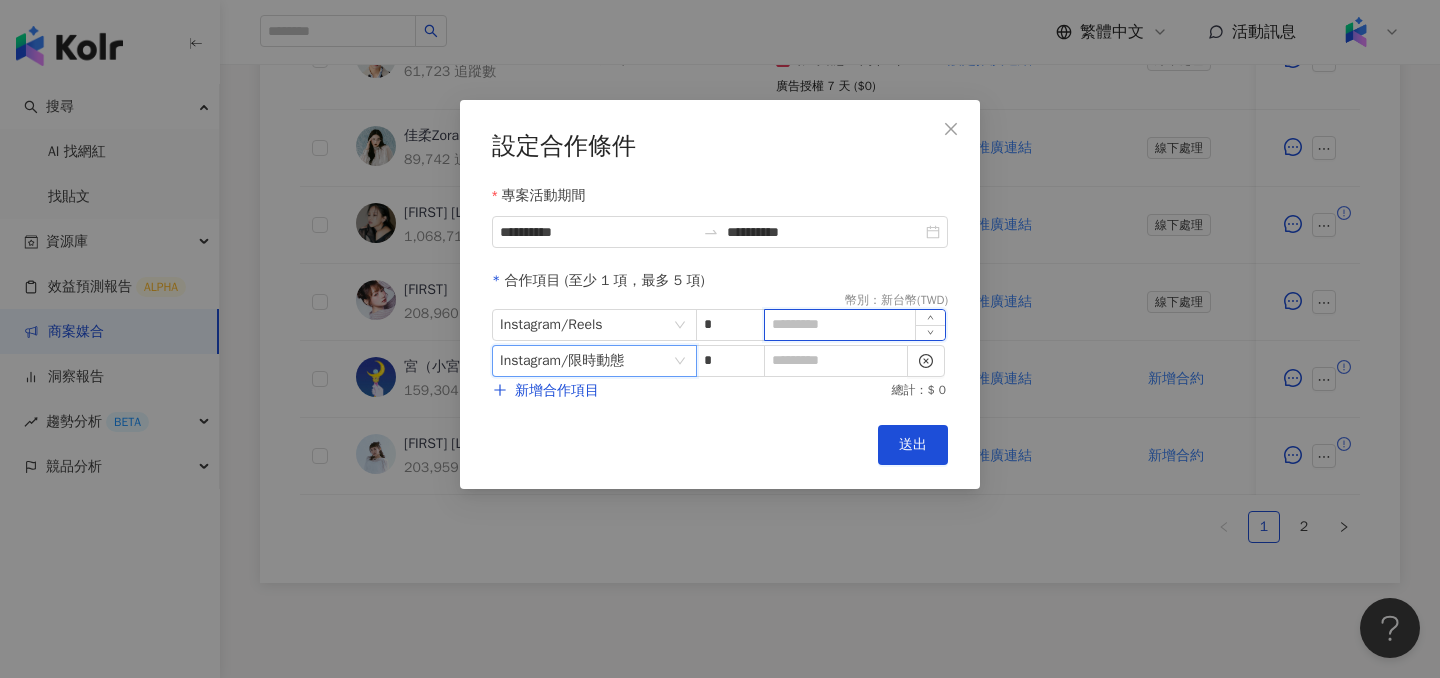 click at bounding box center [855, 325] 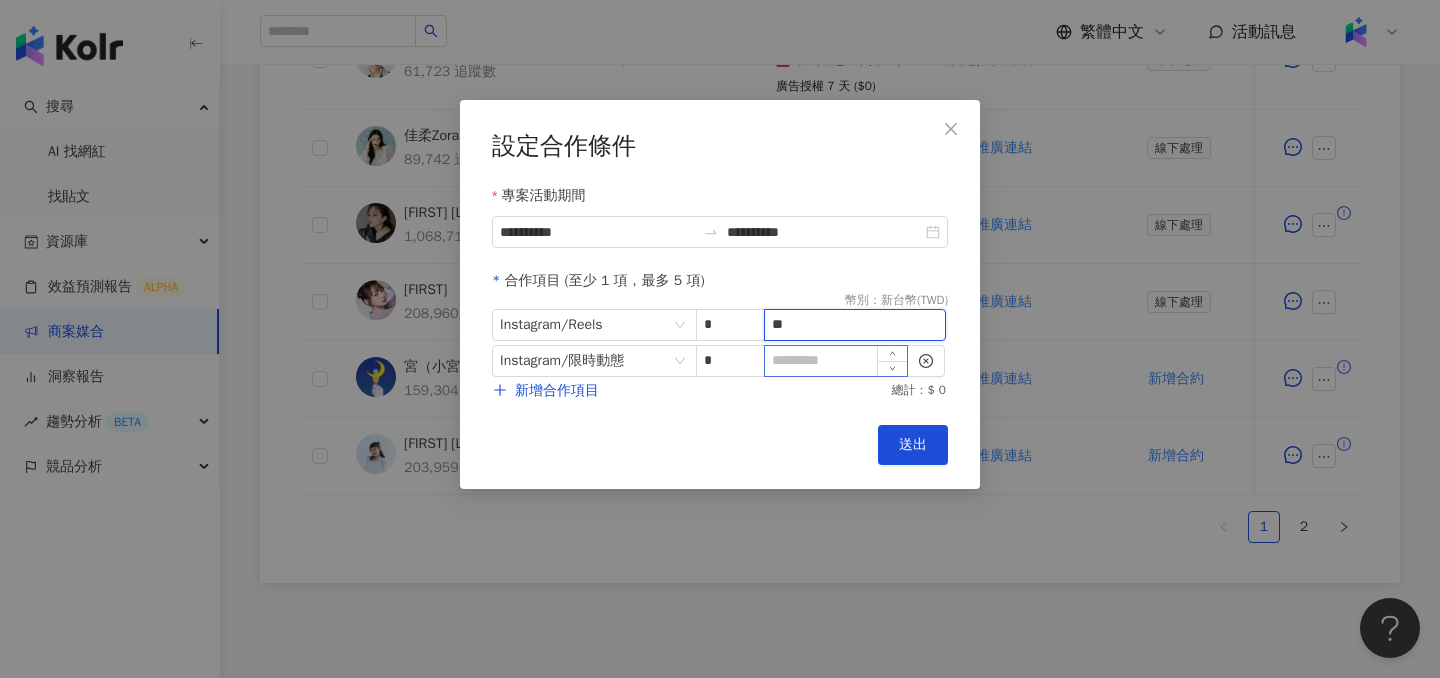 type on "*" 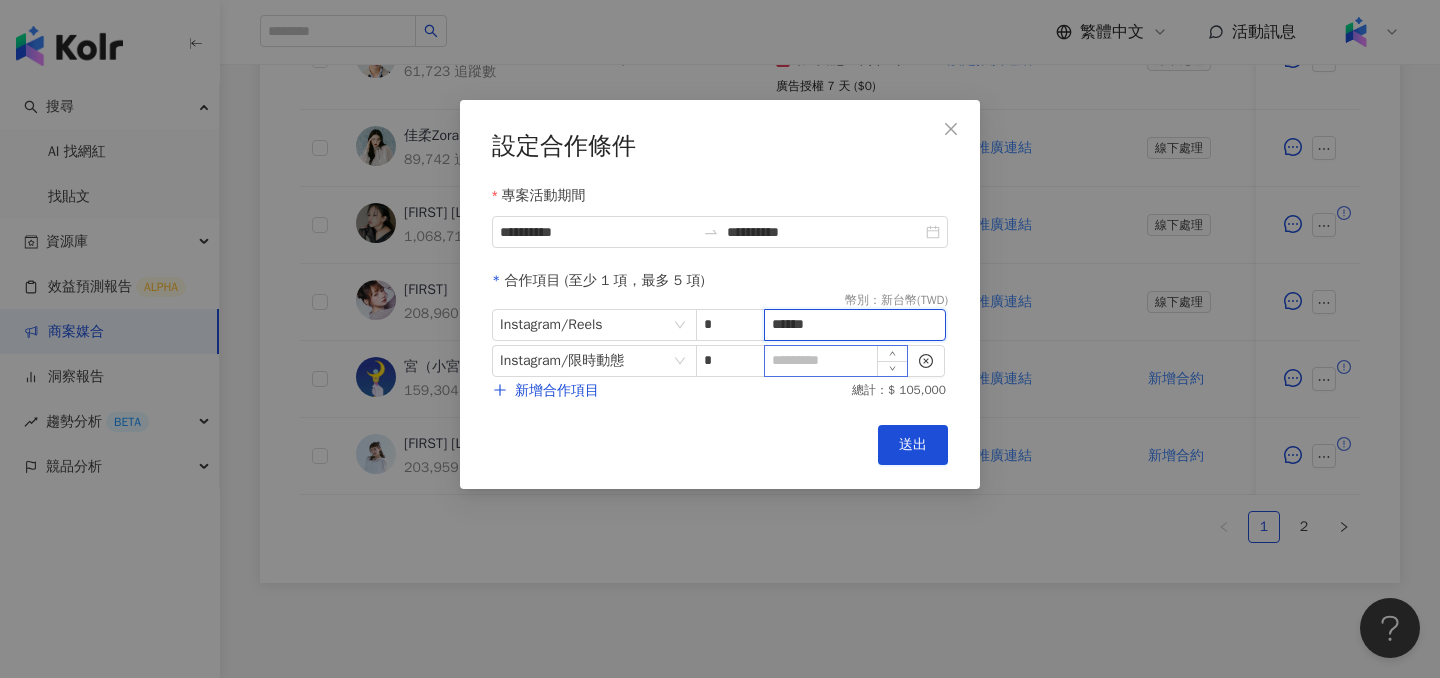 type on "******" 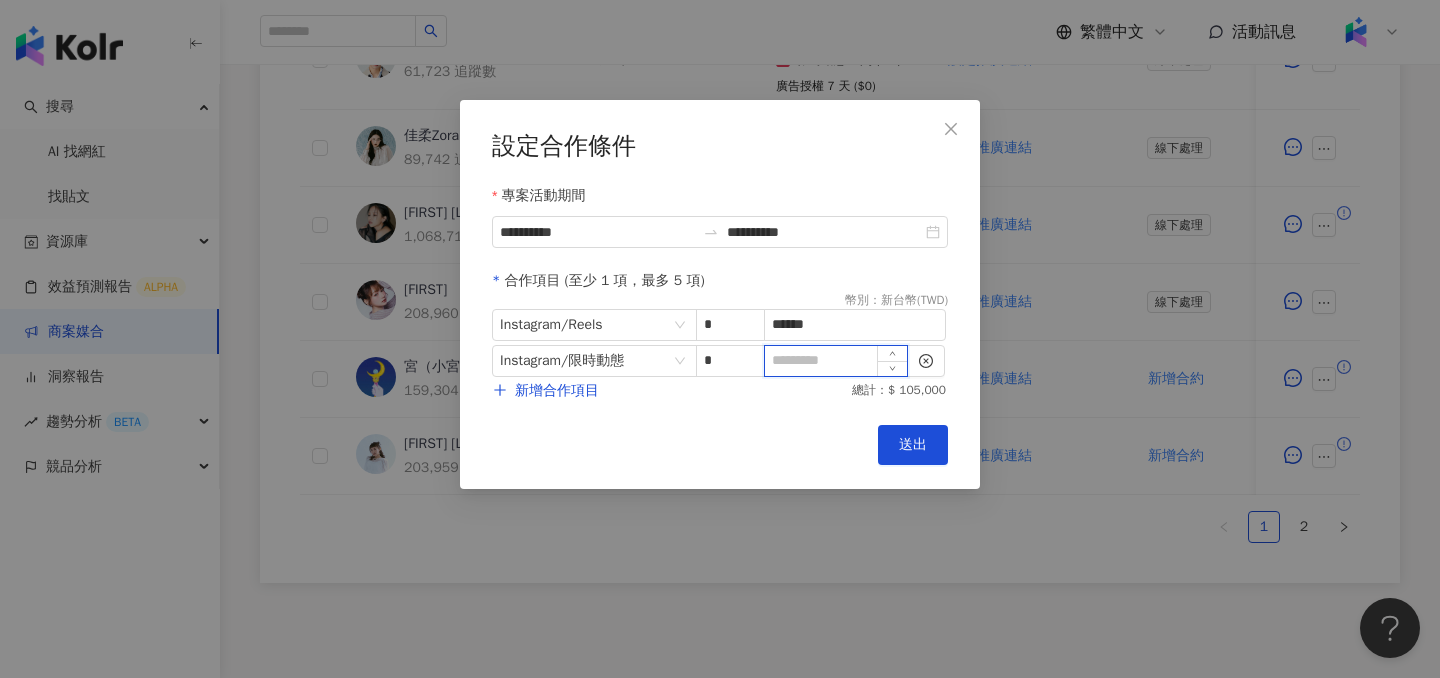 click at bounding box center (836, 361) 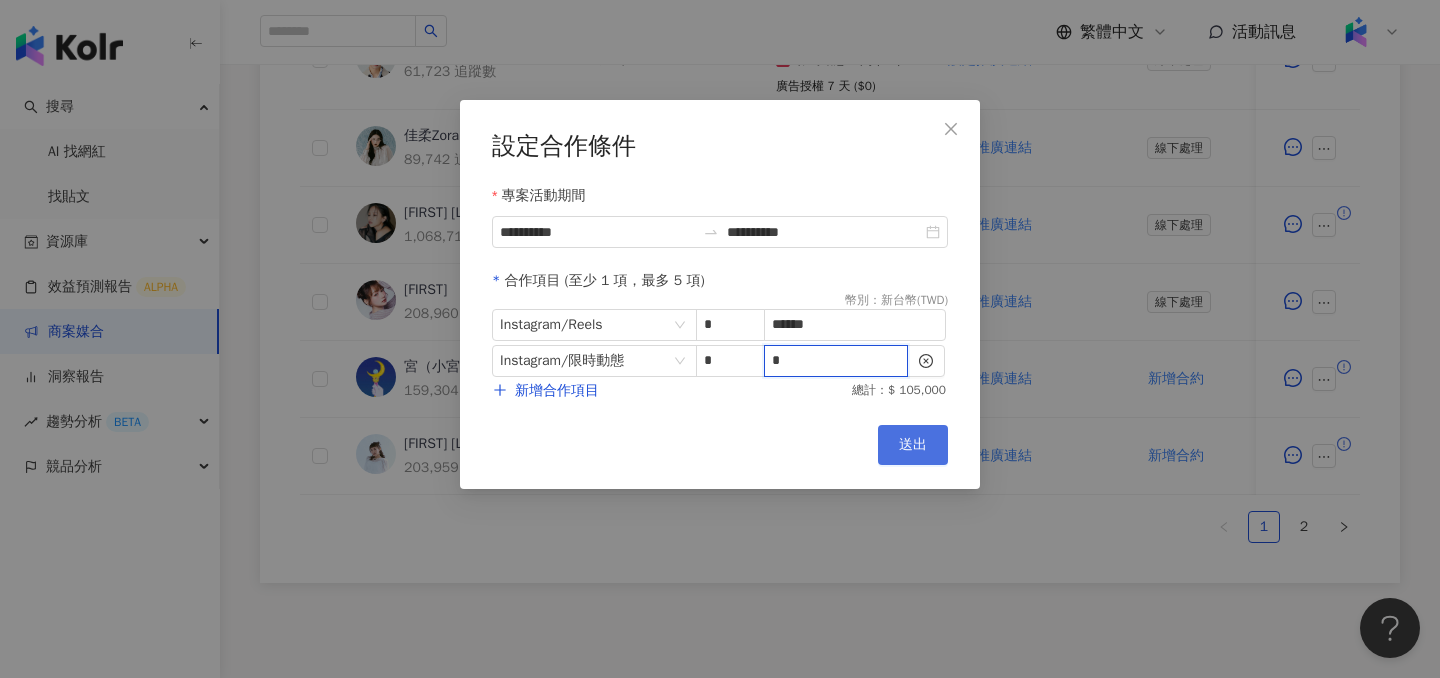 type on "*" 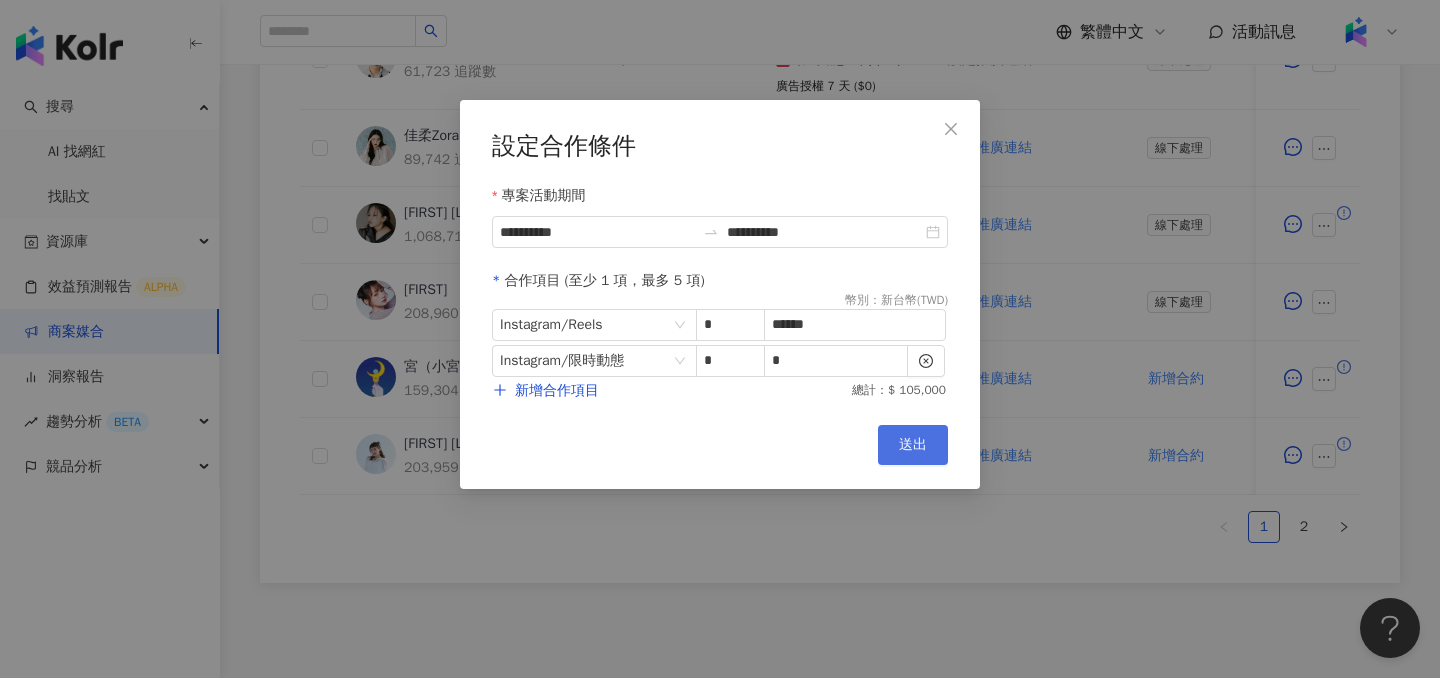 click on "送出" at bounding box center (913, 445) 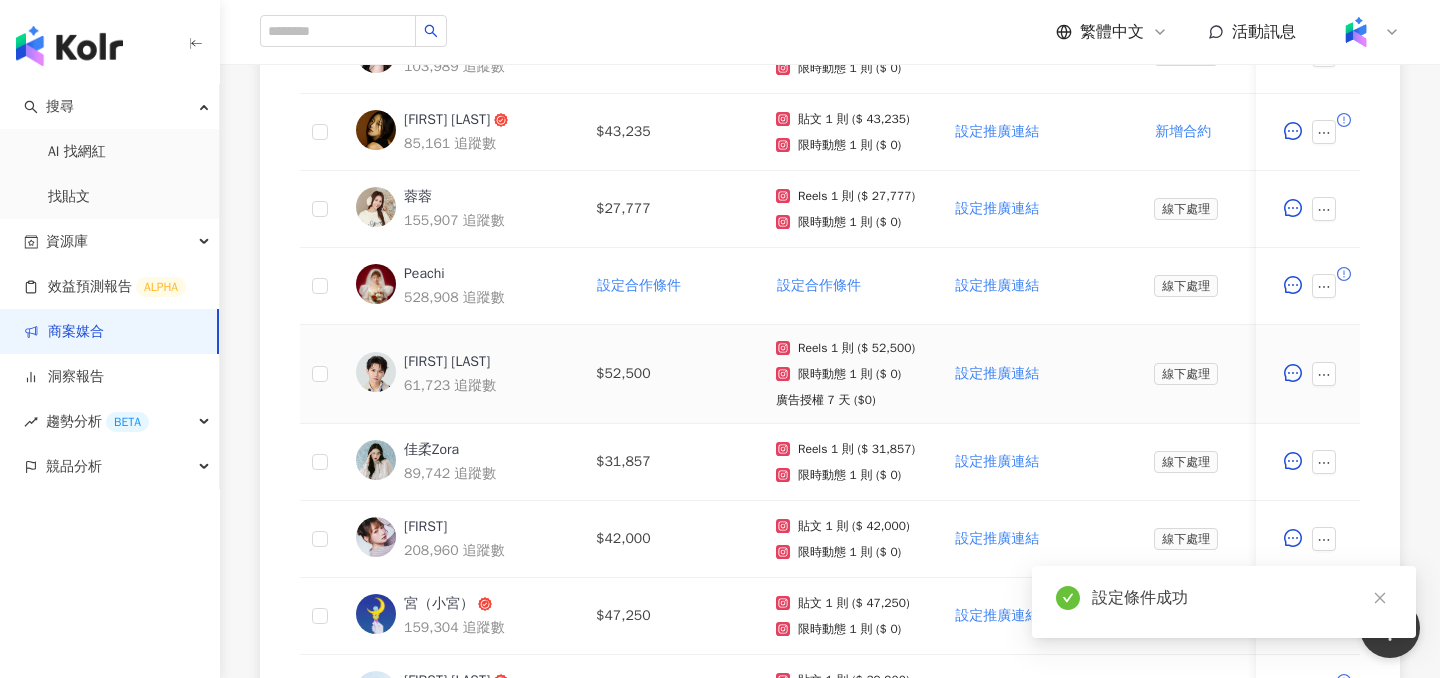 scroll, scrollTop: 800, scrollLeft: 0, axis: vertical 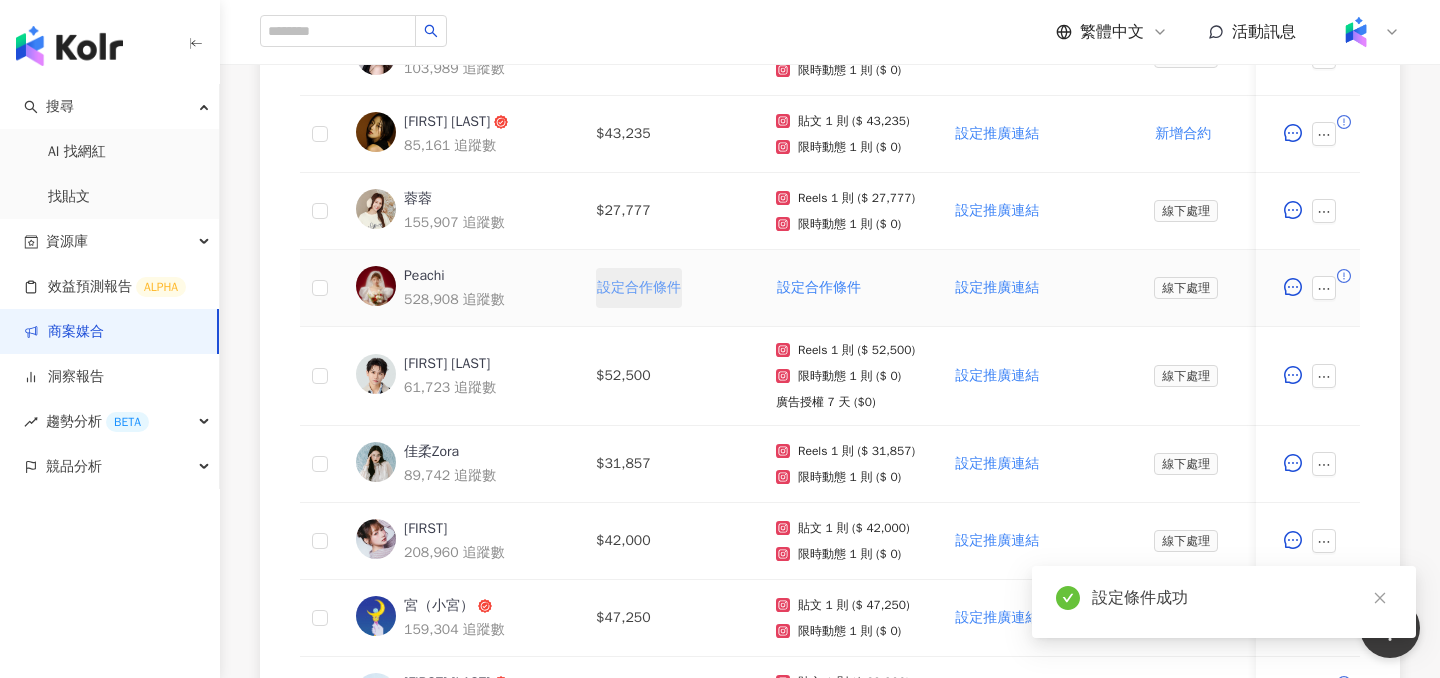 click on "設定合作條件" at bounding box center [639, 288] 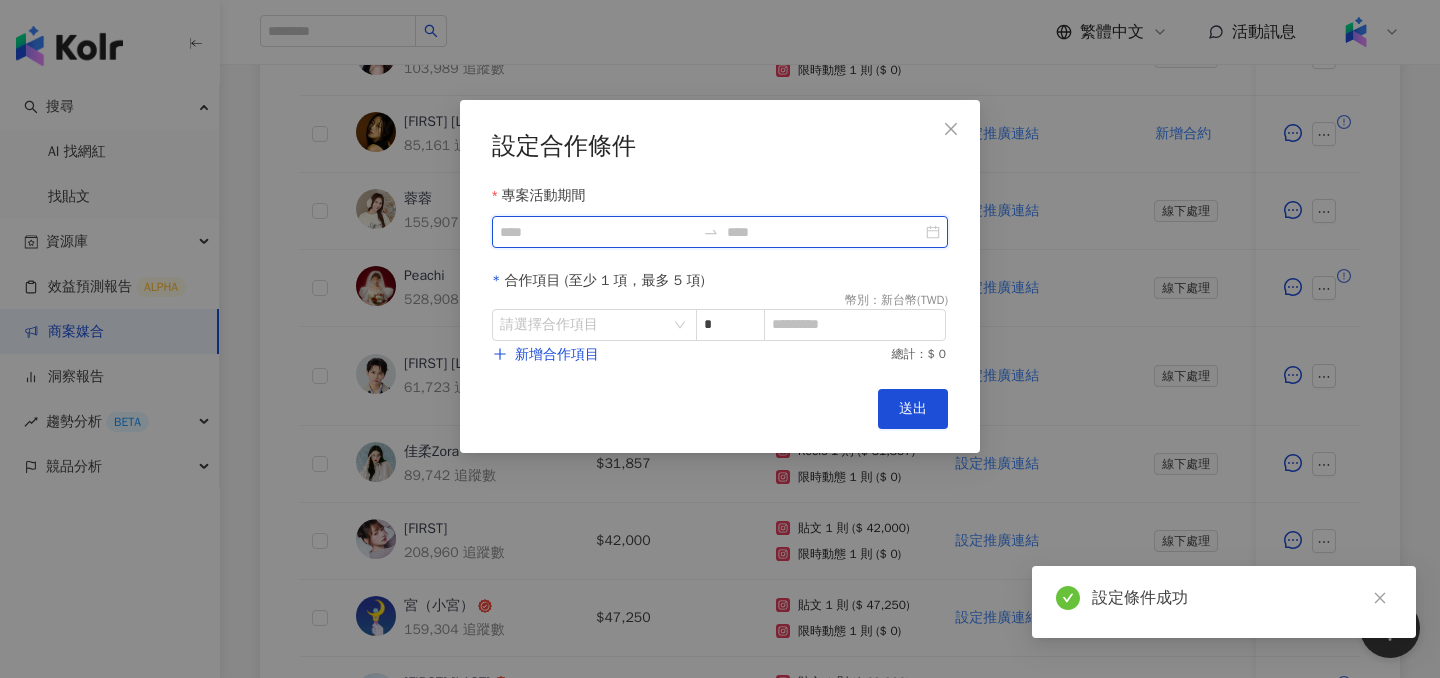 click on "專案活動期間" at bounding box center (597, 232) 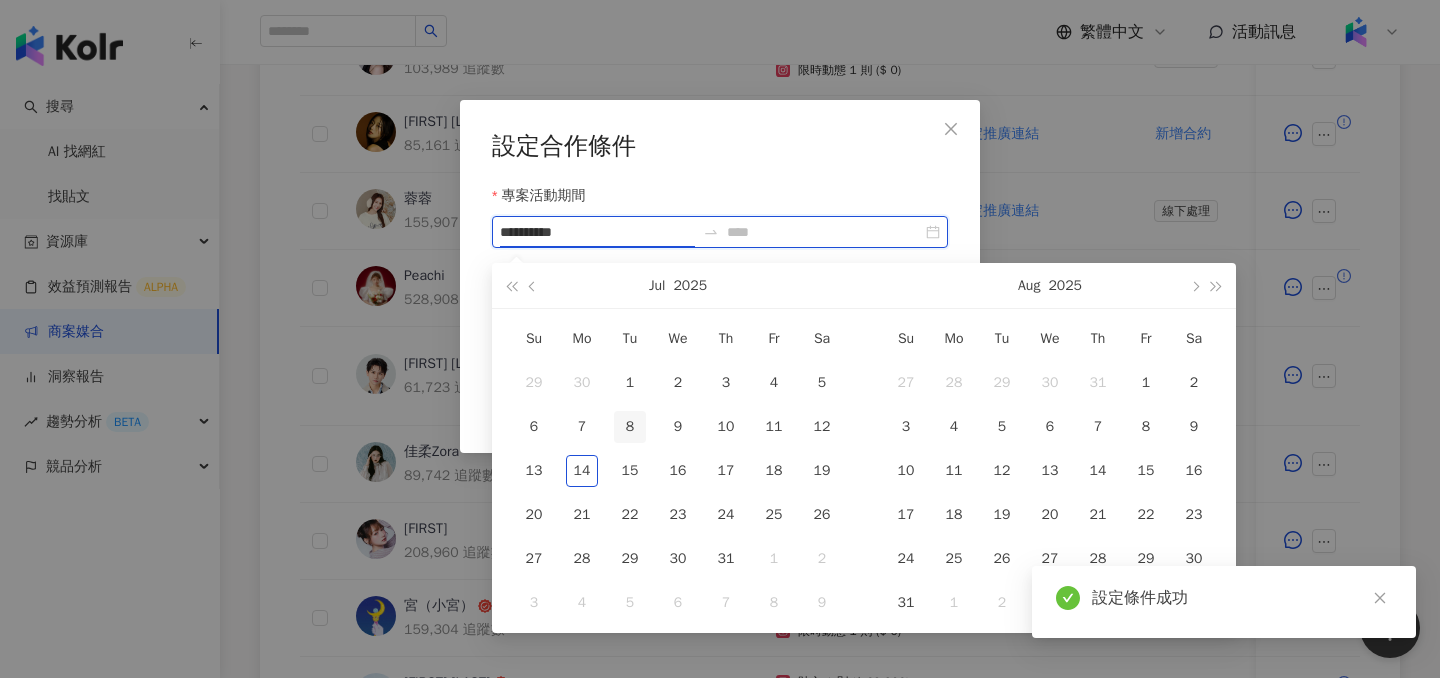 type on "**********" 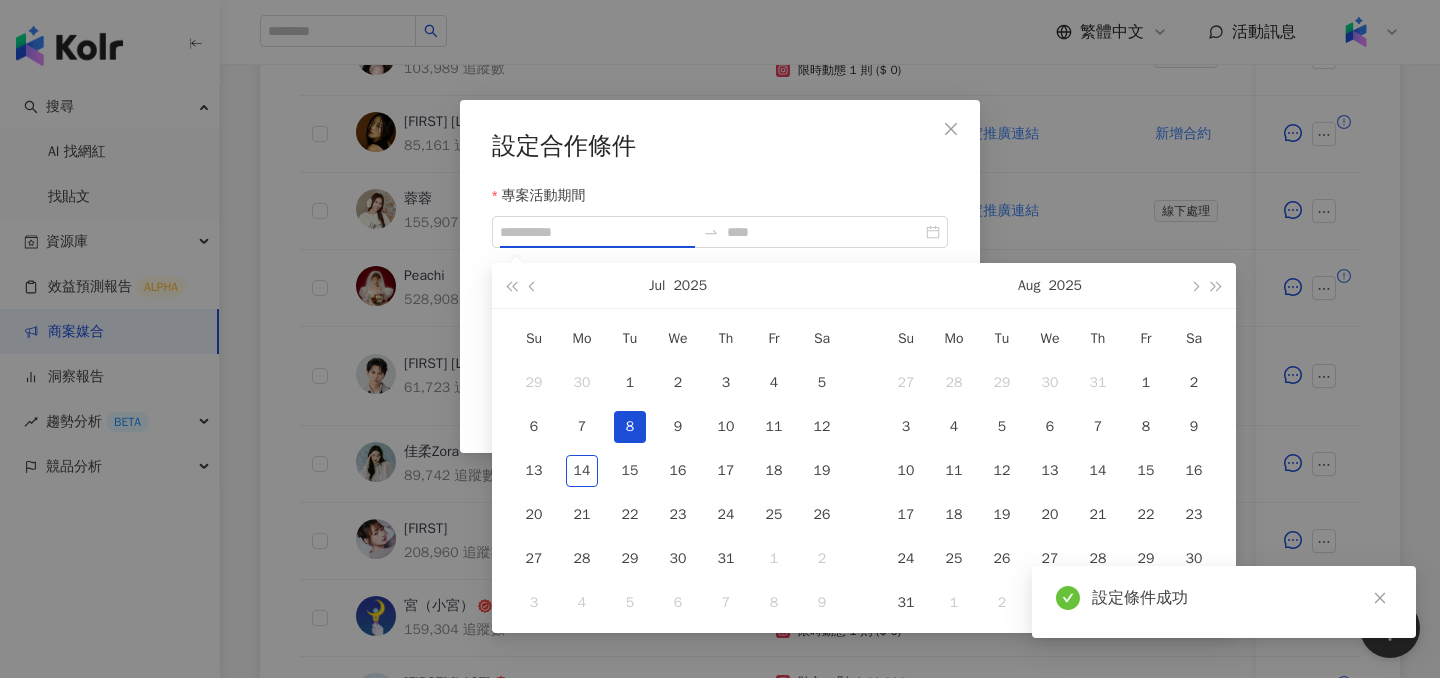 click on "8" at bounding box center [630, 427] 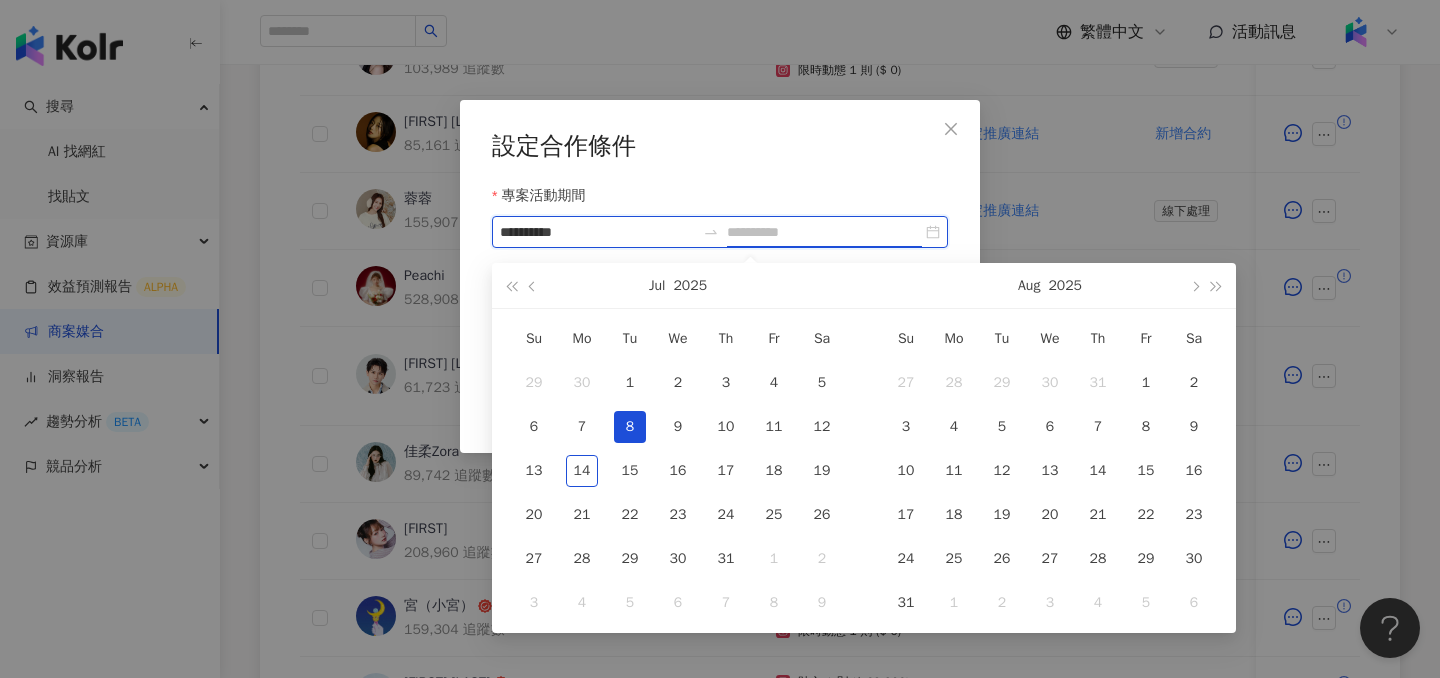 type on "**********" 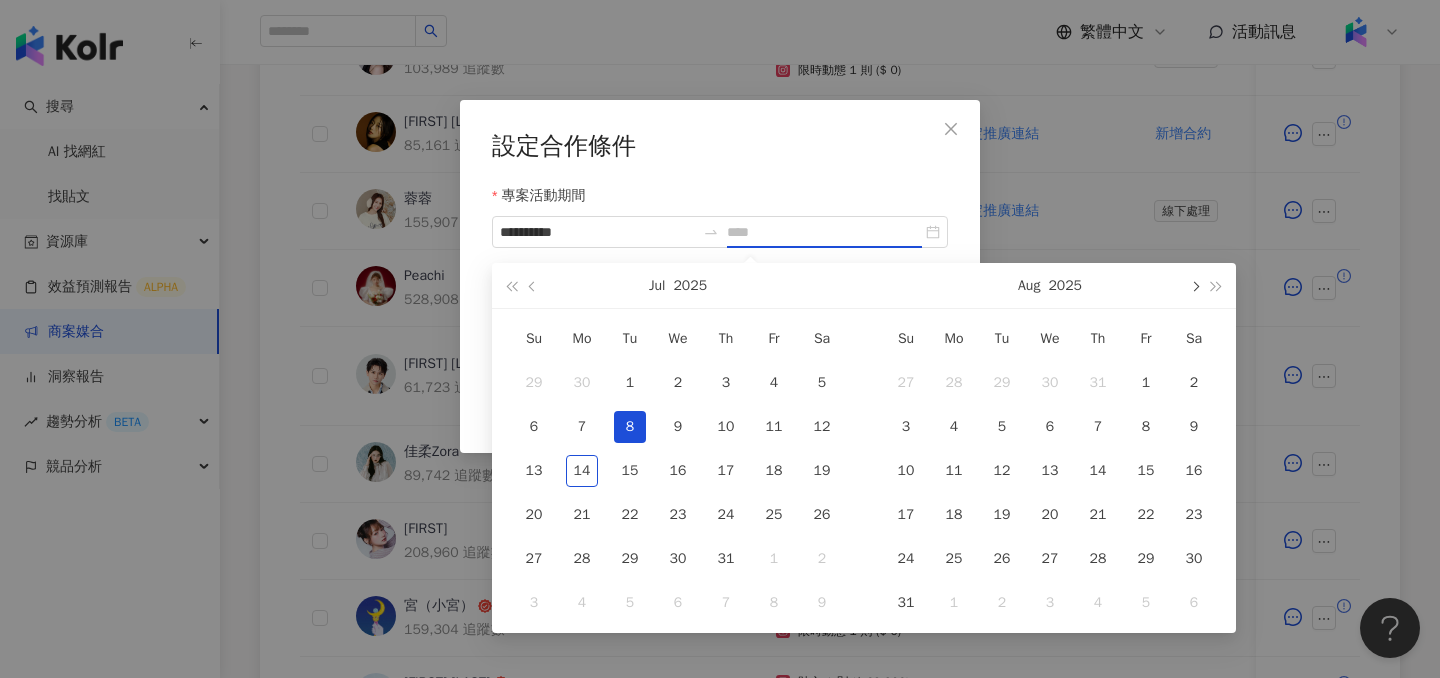 click at bounding box center (1194, 285) 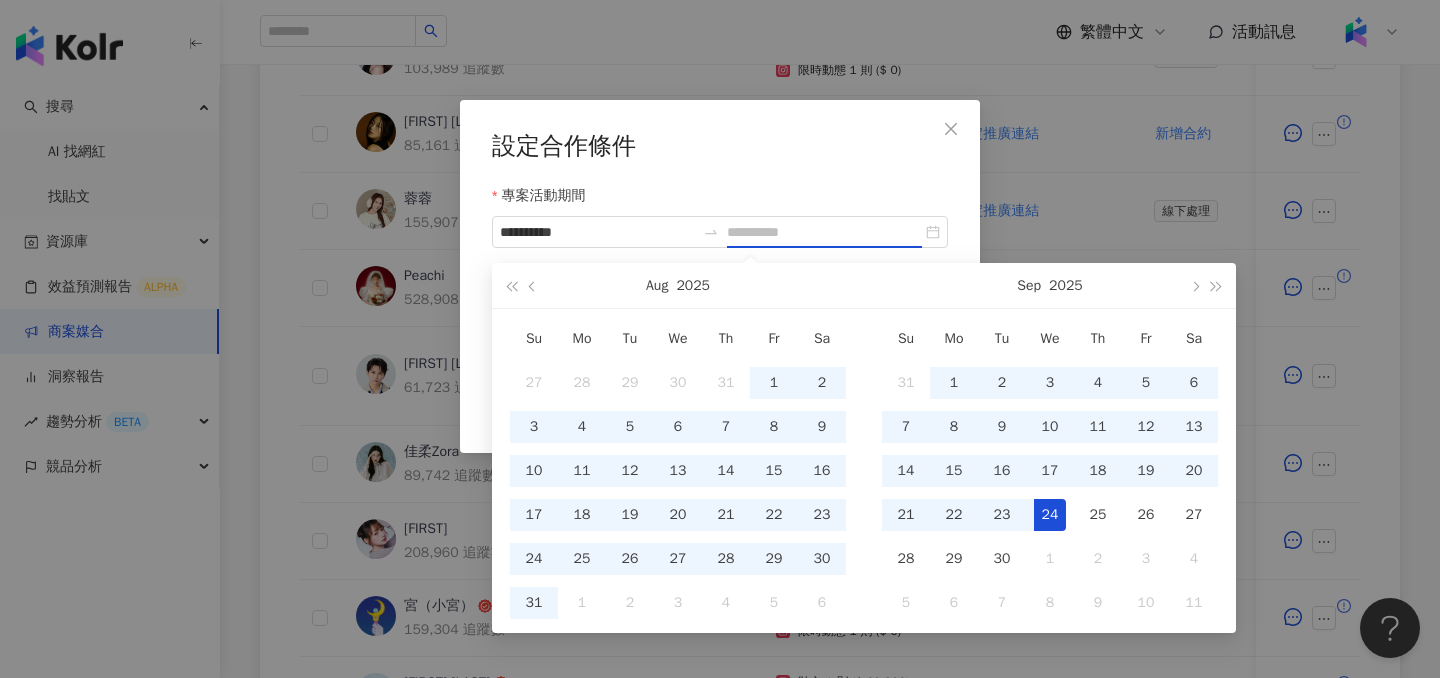 click on "24" at bounding box center (1050, 515) 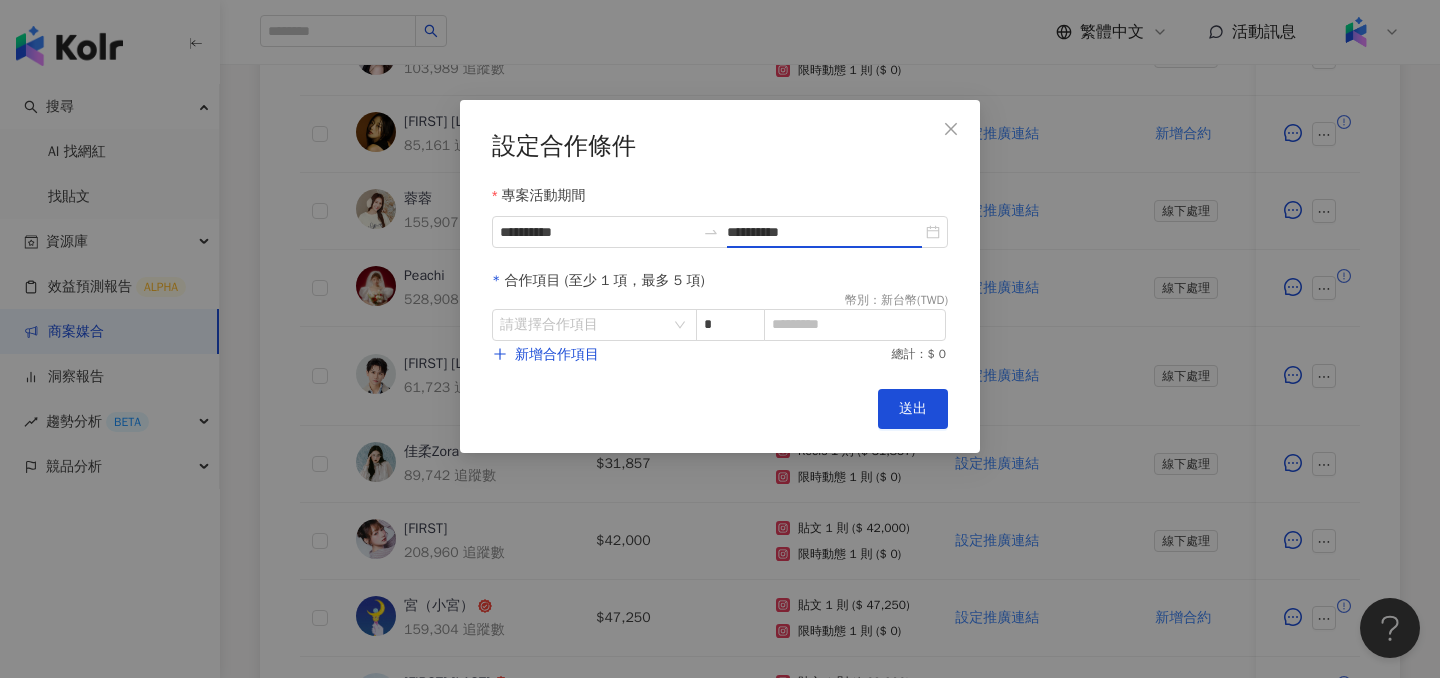 type on "**********" 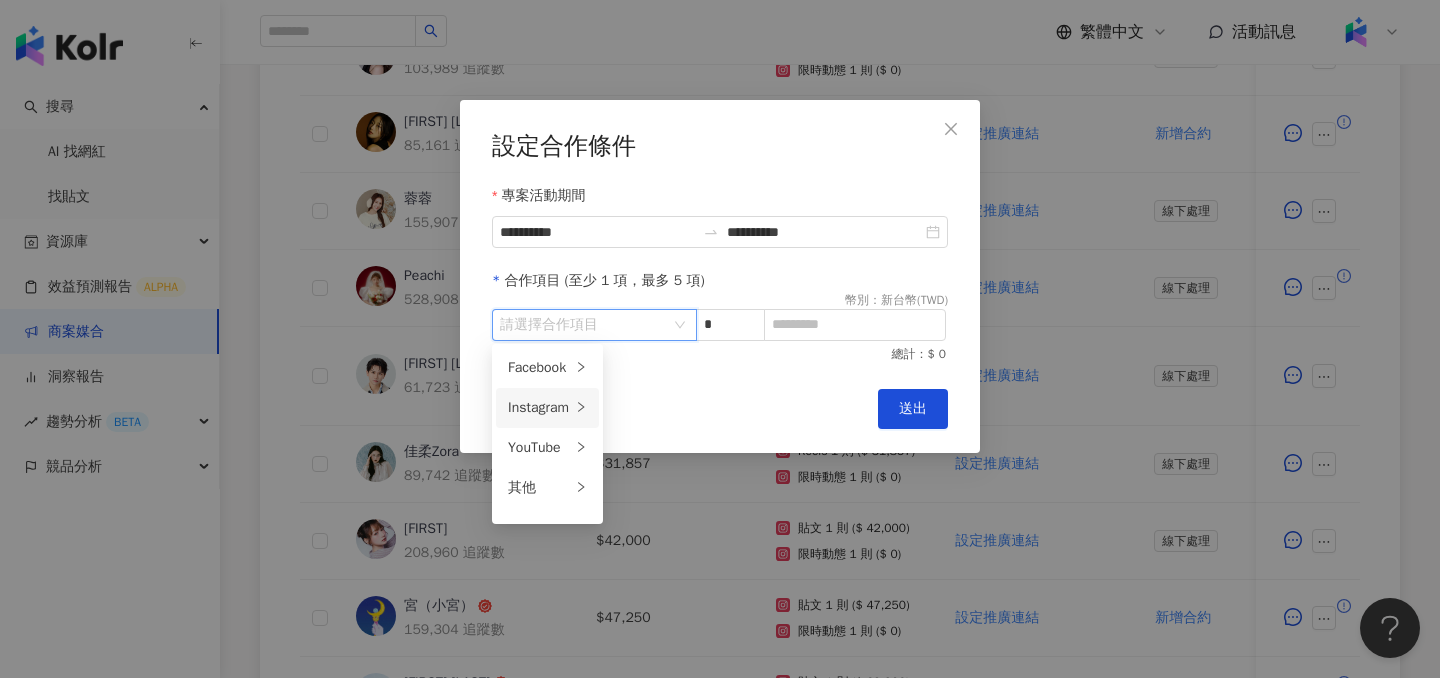 click on "Instagram" at bounding box center [539, 408] 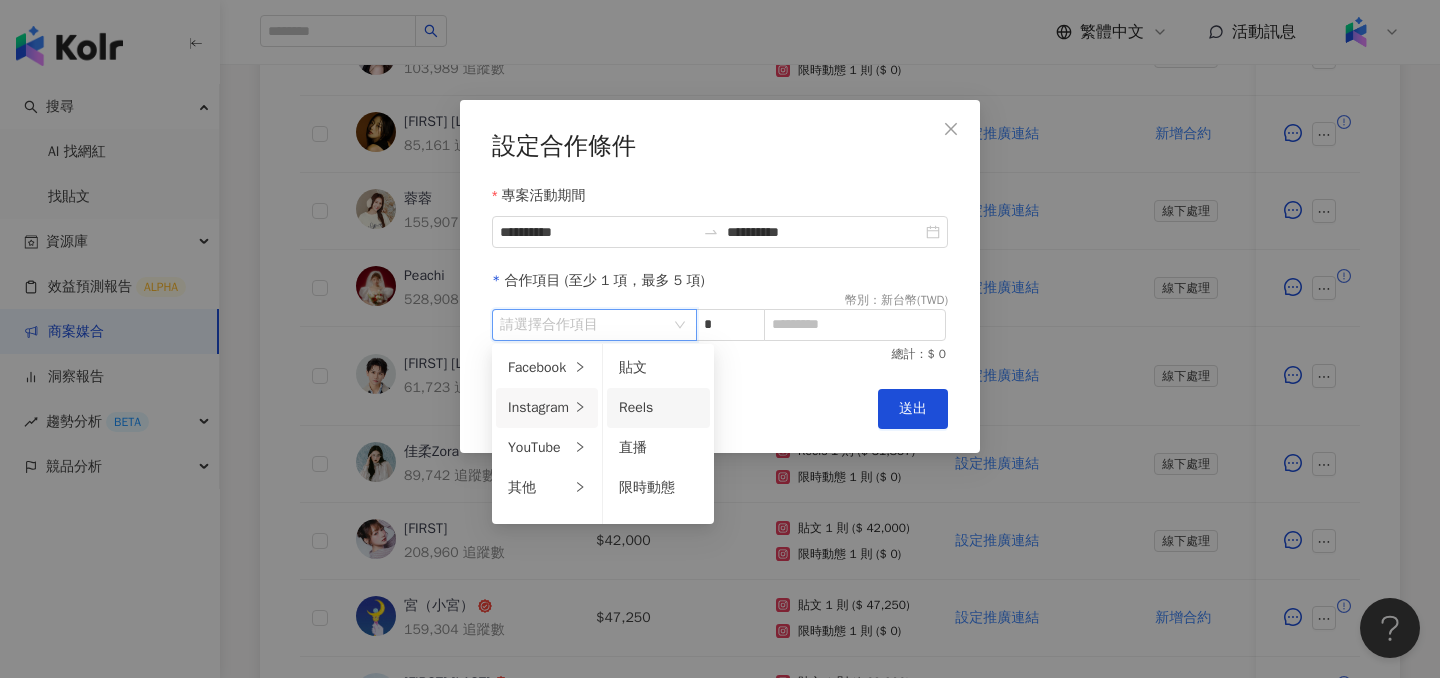 click on "Reels" at bounding box center (658, 408) 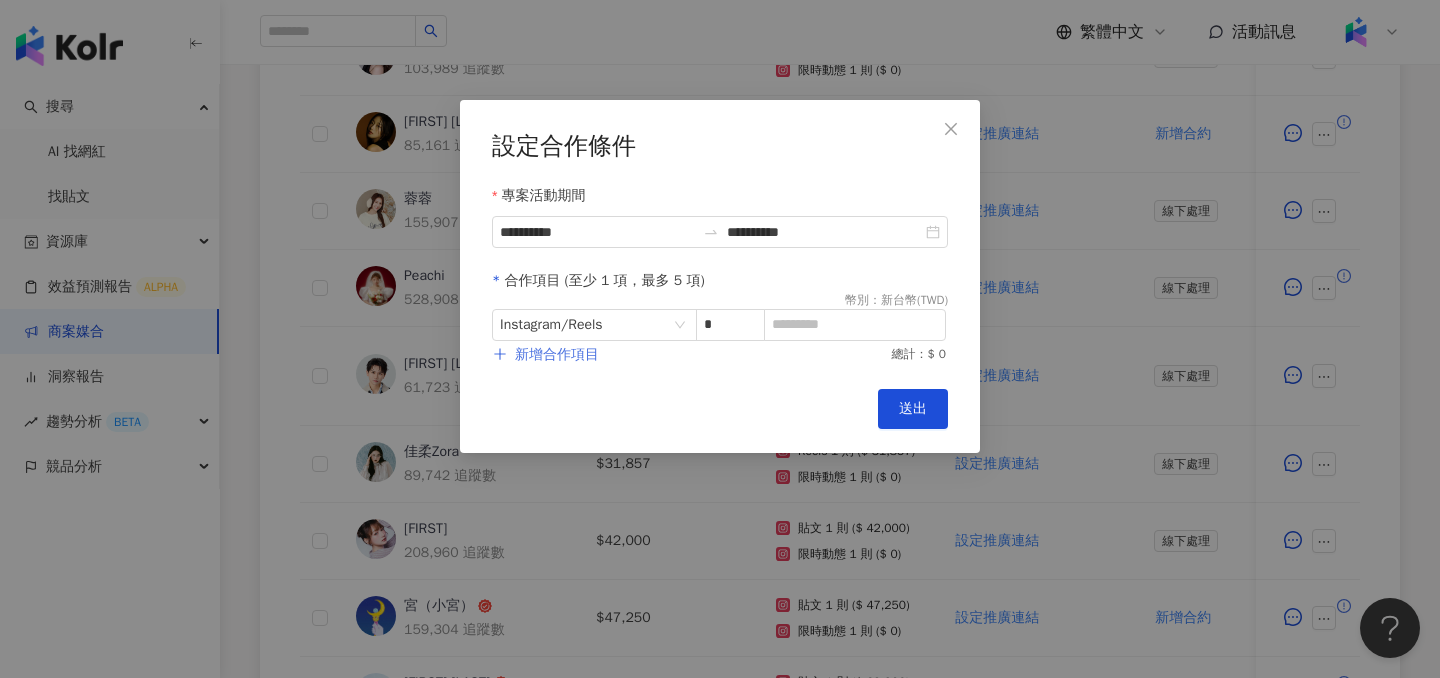 click on "新增合作項目" at bounding box center [557, 355] 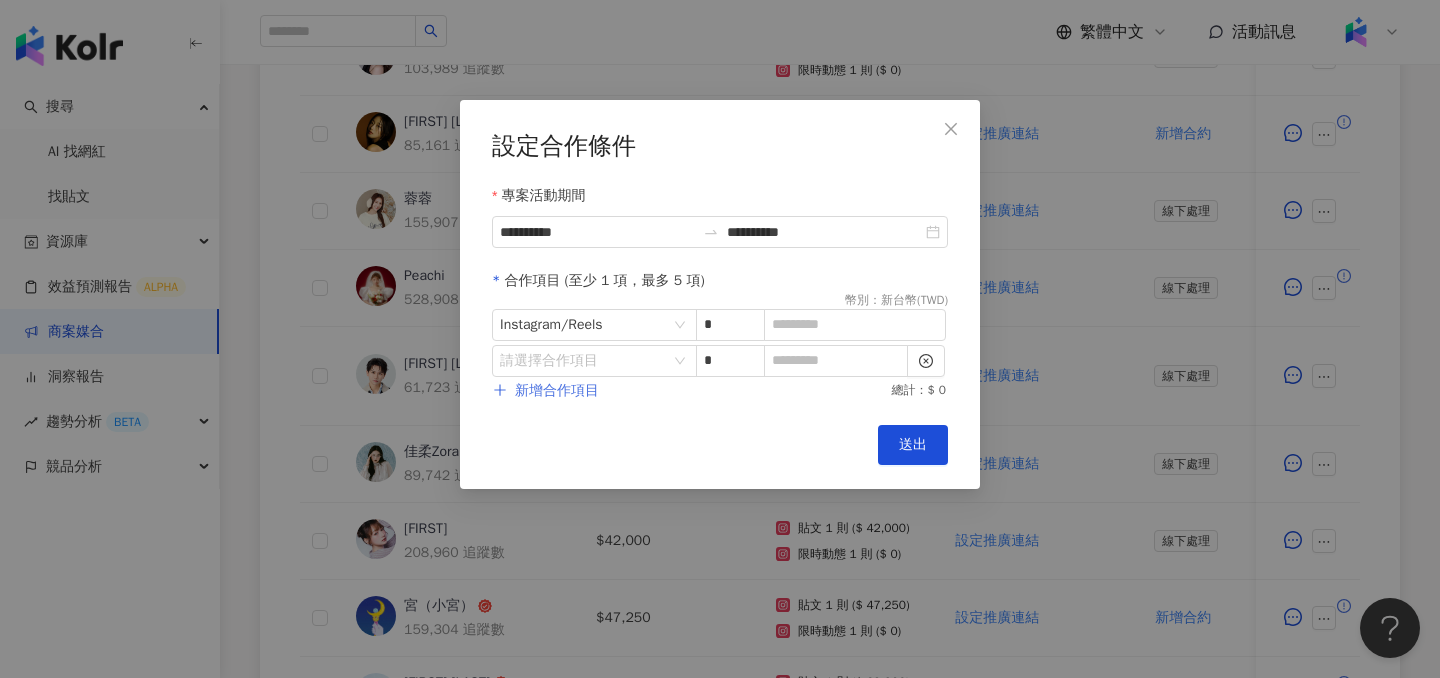 click at bounding box center [584, 361] 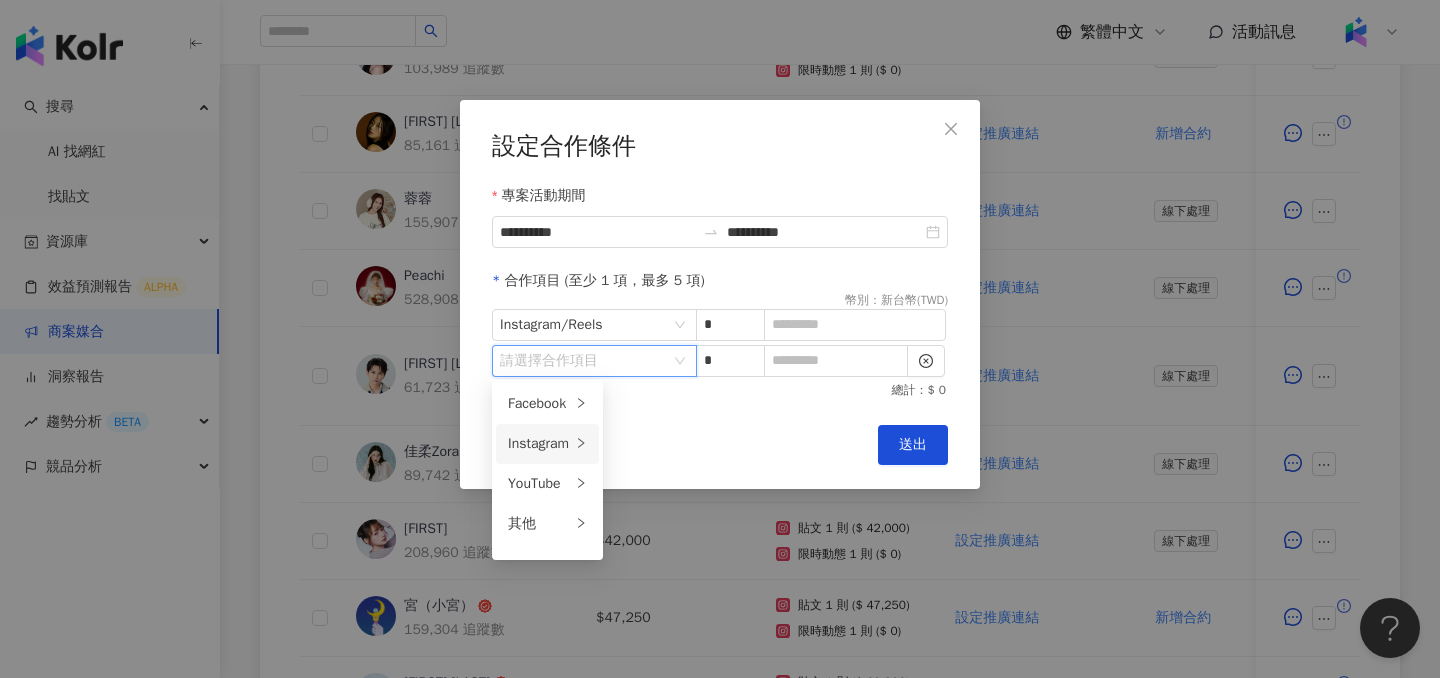 click on "Instagram" at bounding box center (539, 444) 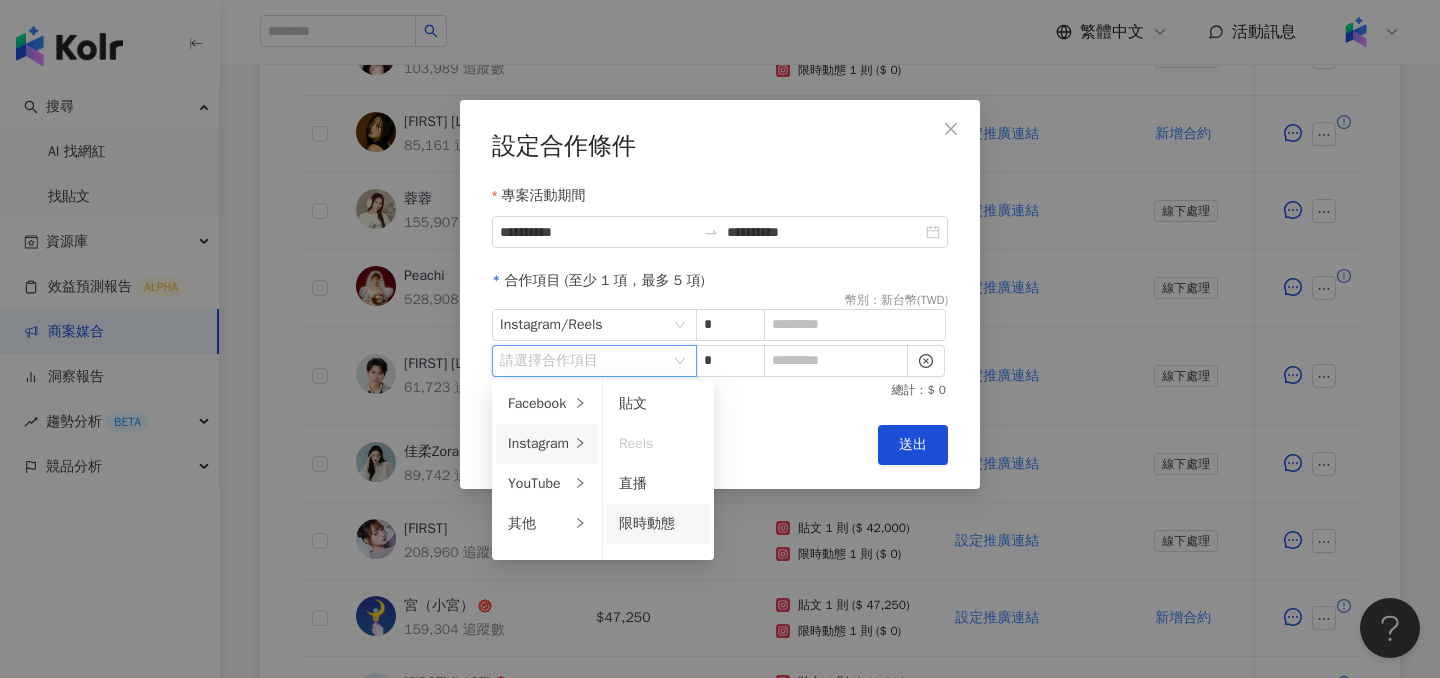 click on "限時動態" at bounding box center (658, 524) 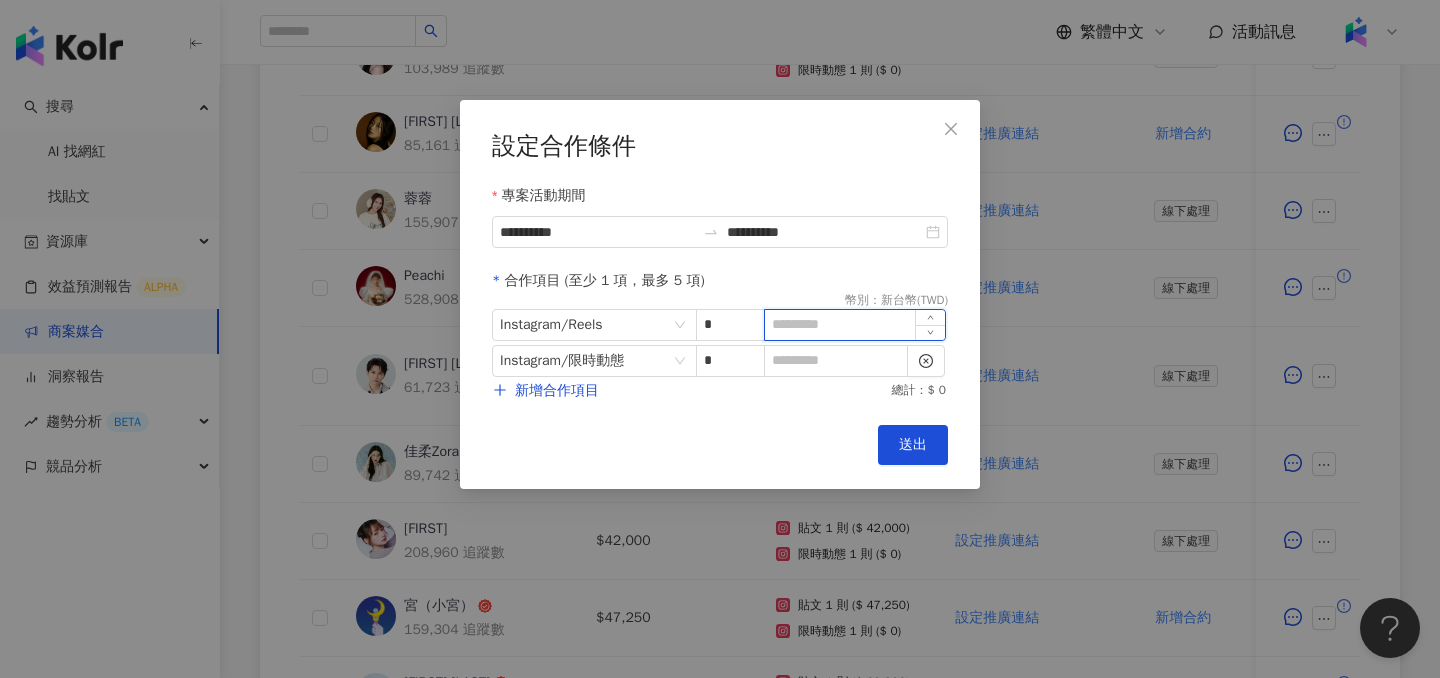 click at bounding box center [855, 325] 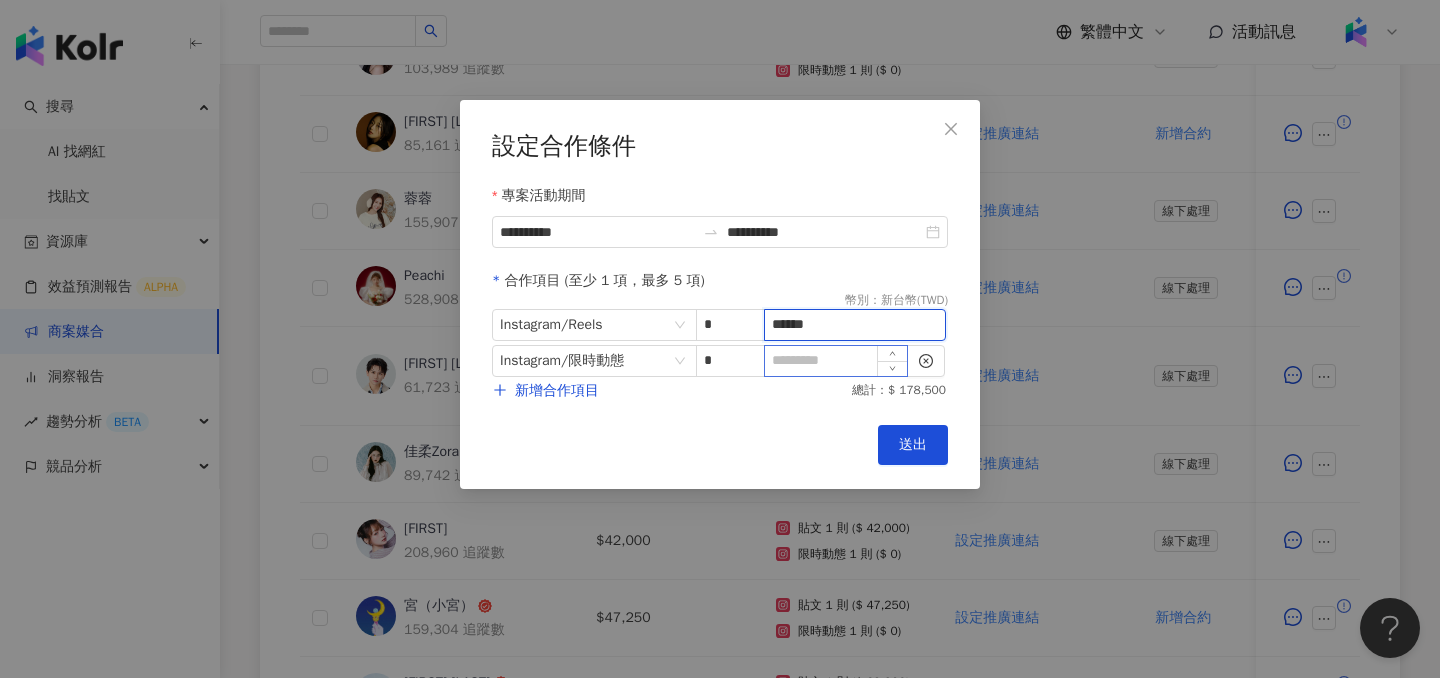type on "******" 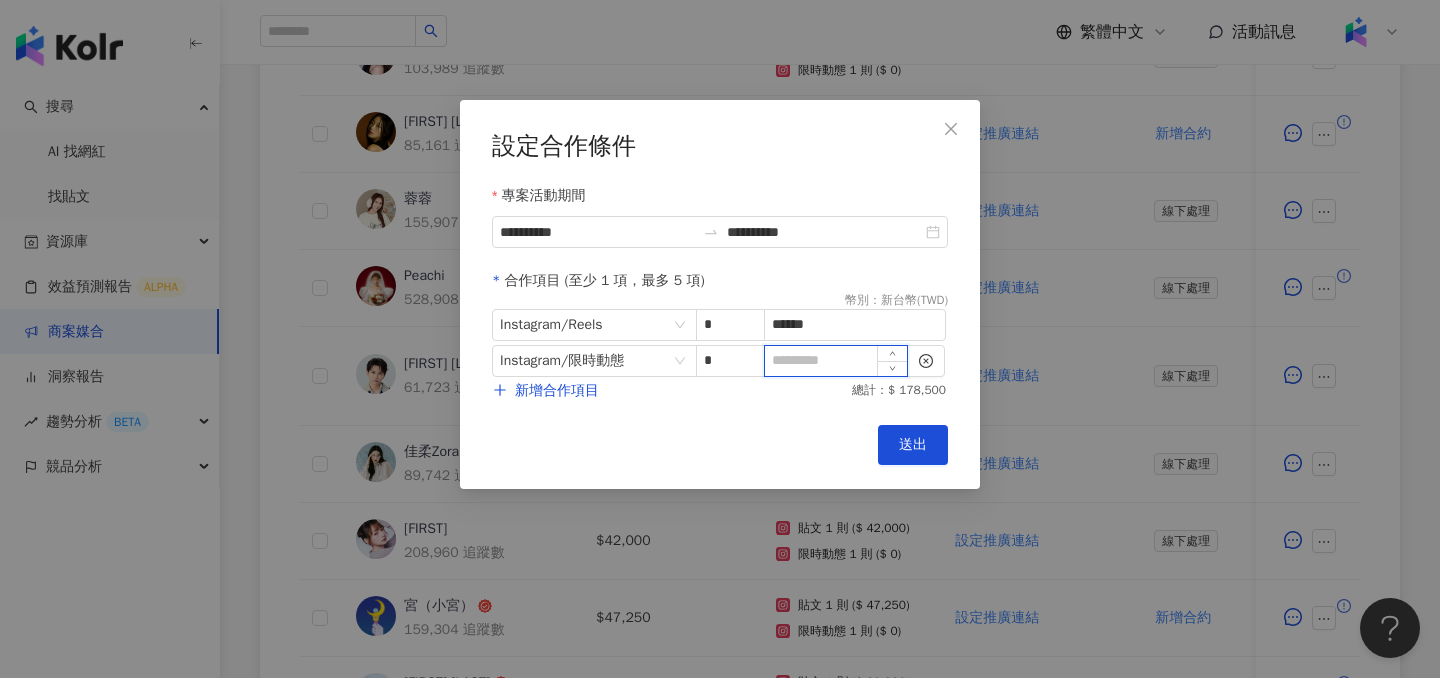 click at bounding box center (836, 361) 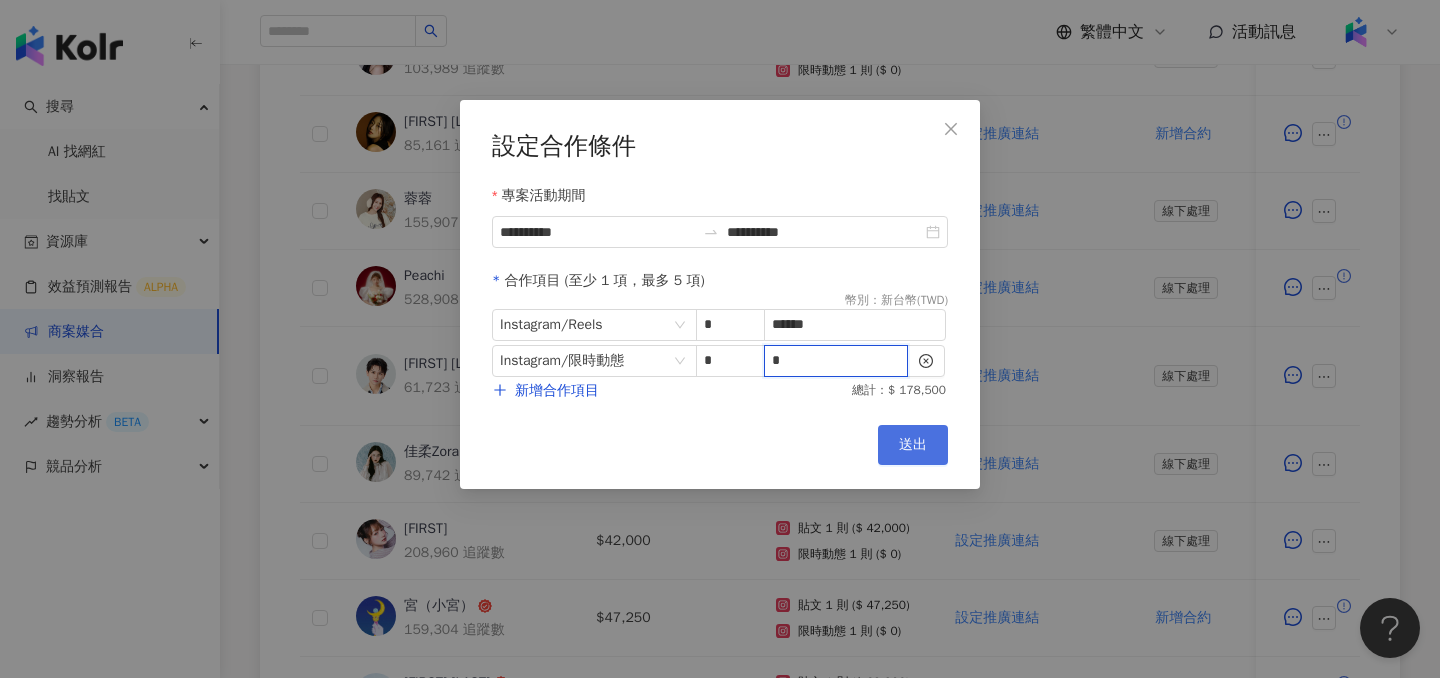 type on "*" 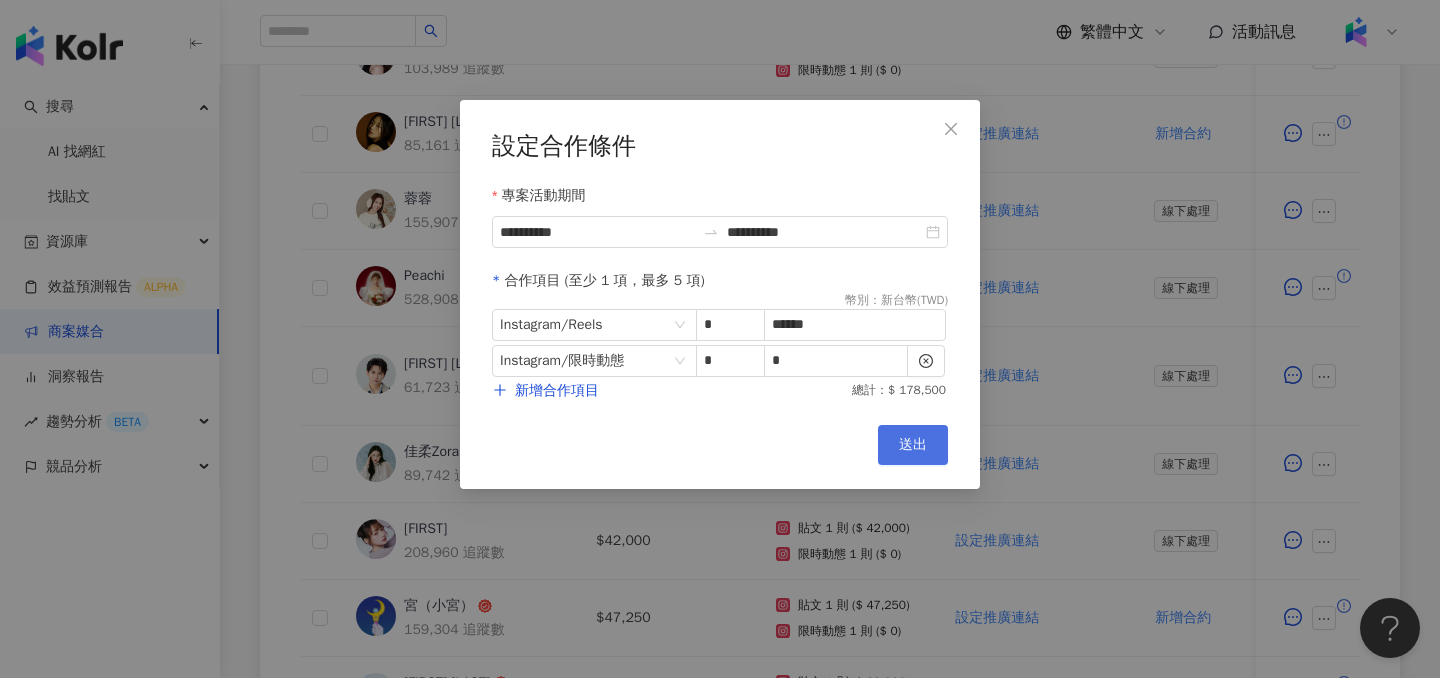click on "送出" at bounding box center (913, 445) 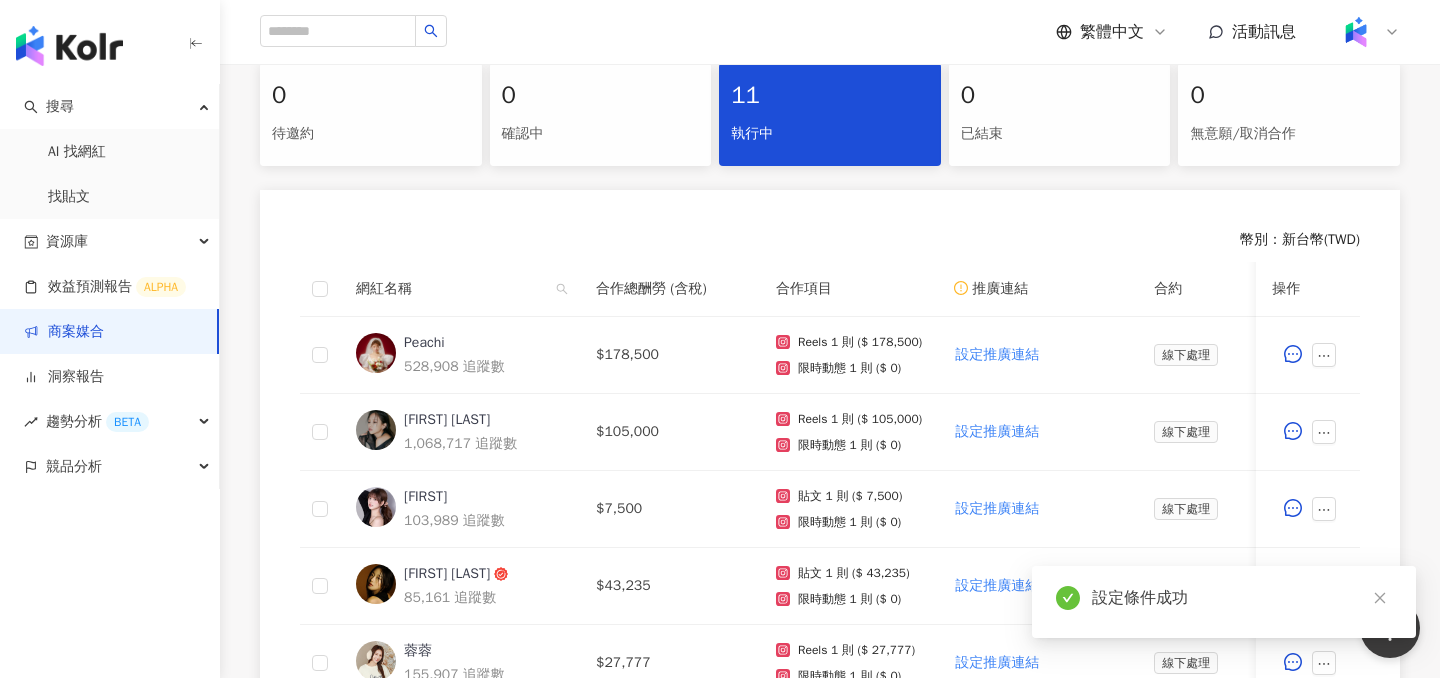 scroll, scrollTop: 1142, scrollLeft: 0, axis: vertical 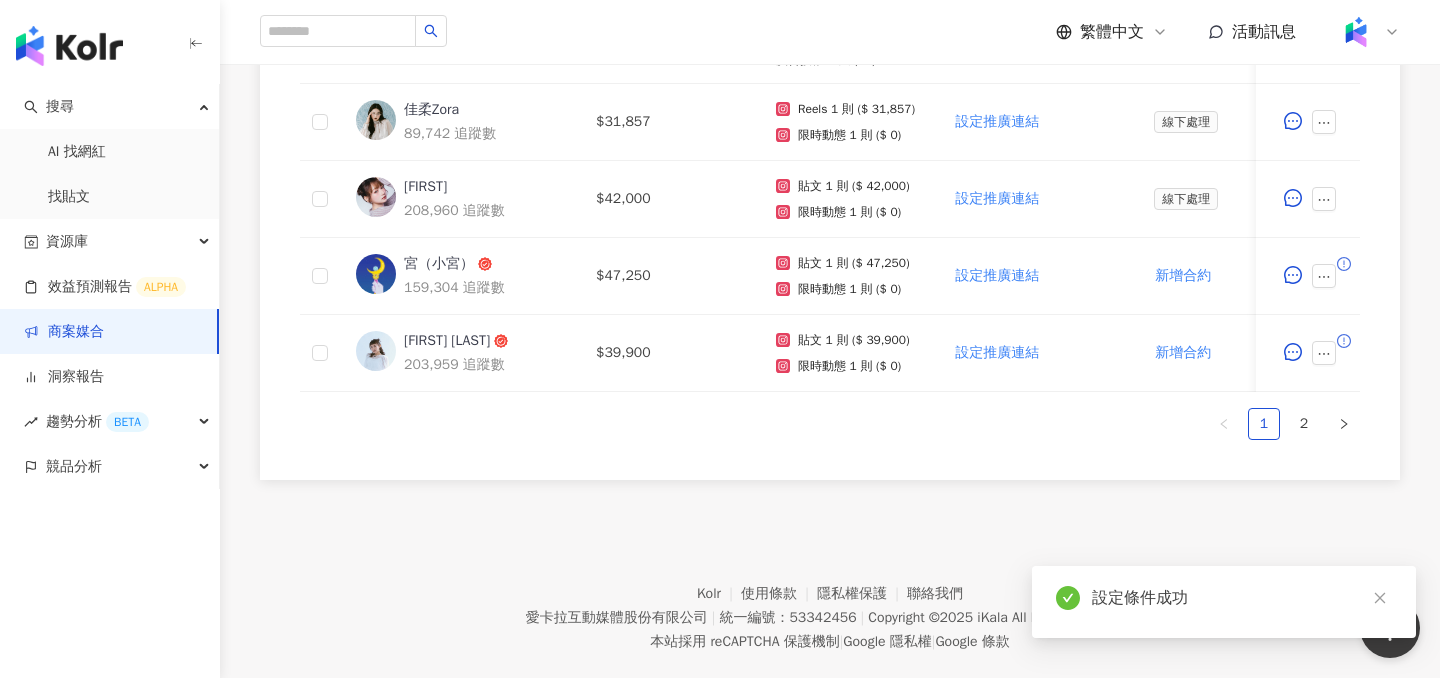drag, startPoint x: 1303, startPoint y: 423, endPoint x: 849, endPoint y: 364, distance: 457.81766 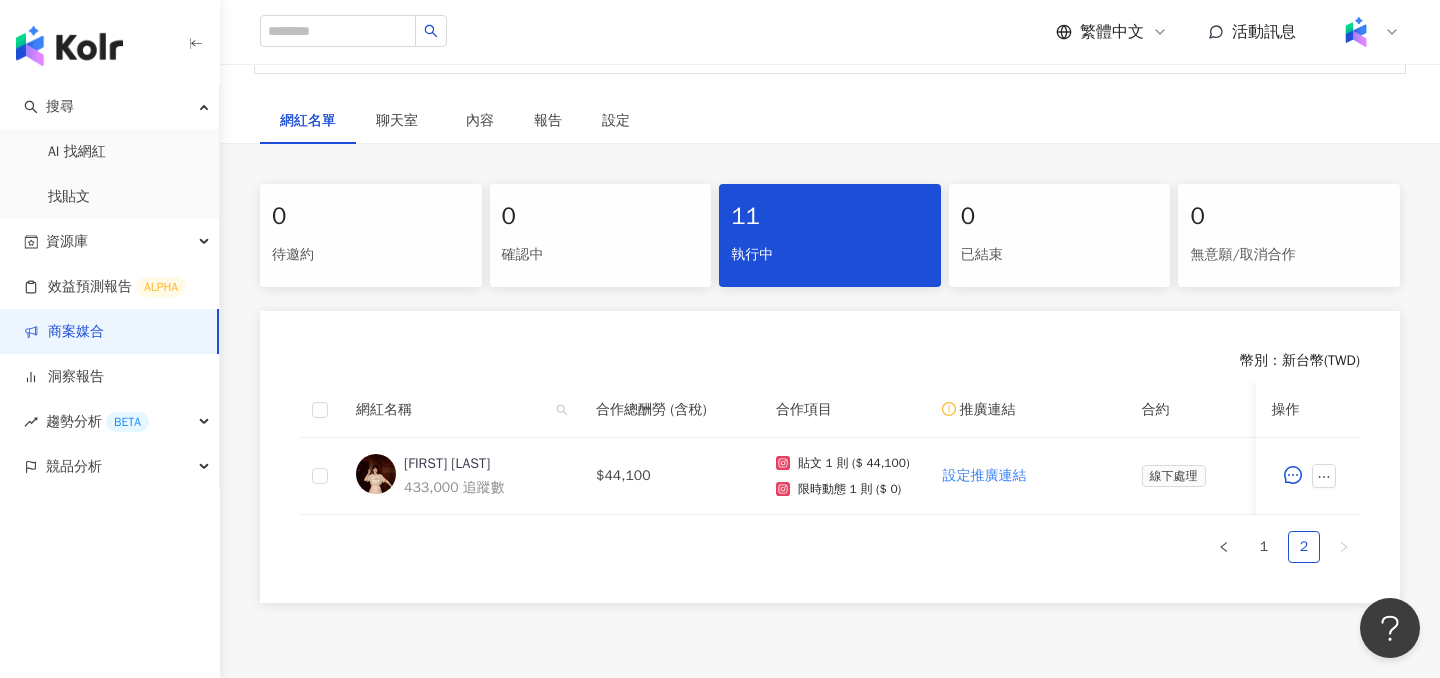 scroll, scrollTop: 314, scrollLeft: 0, axis: vertical 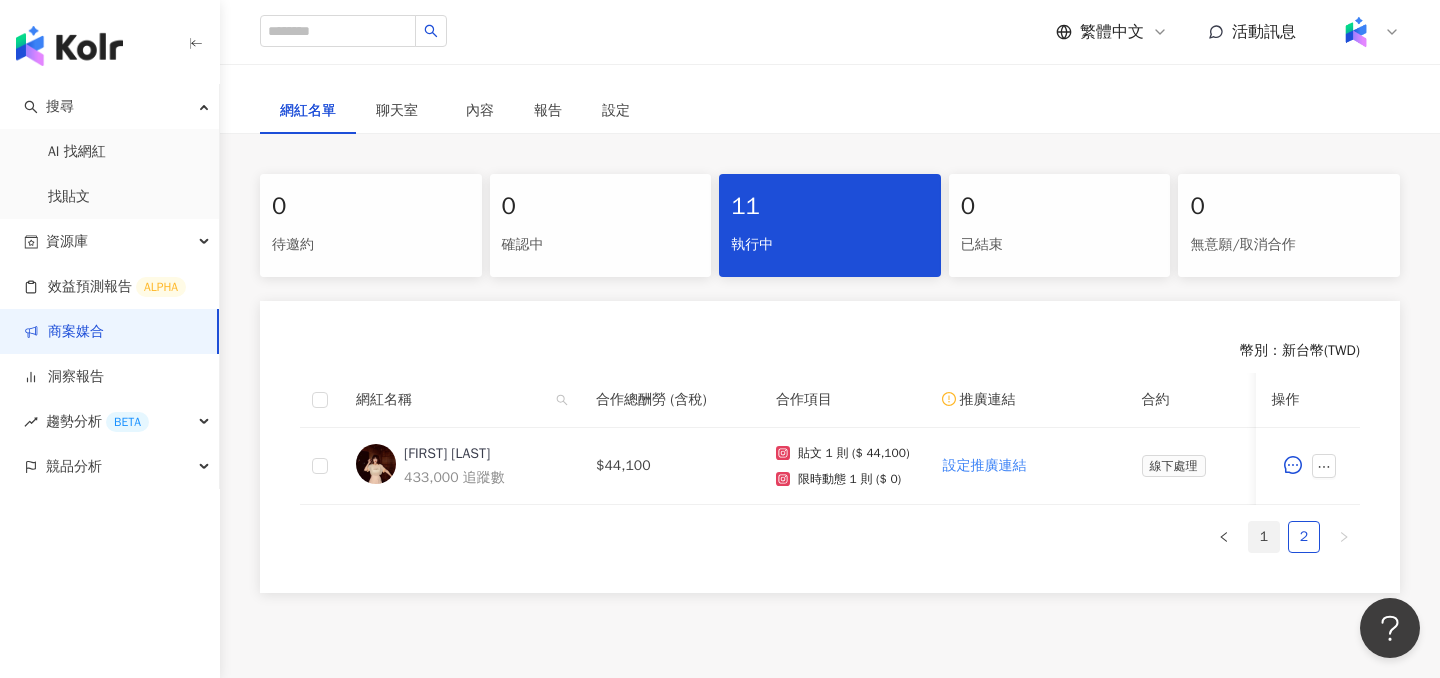 click on "1" at bounding box center (1264, 537) 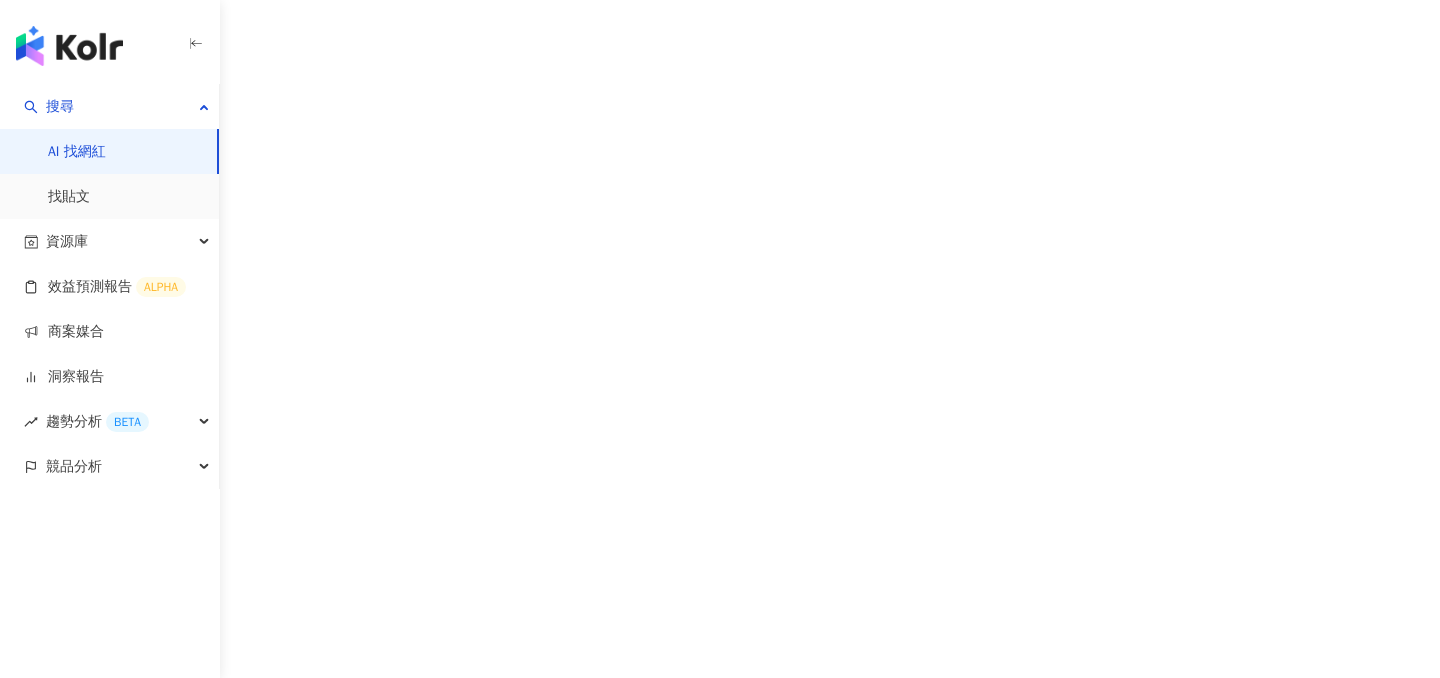 scroll, scrollTop: 0, scrollLeft: 0, axis: both 